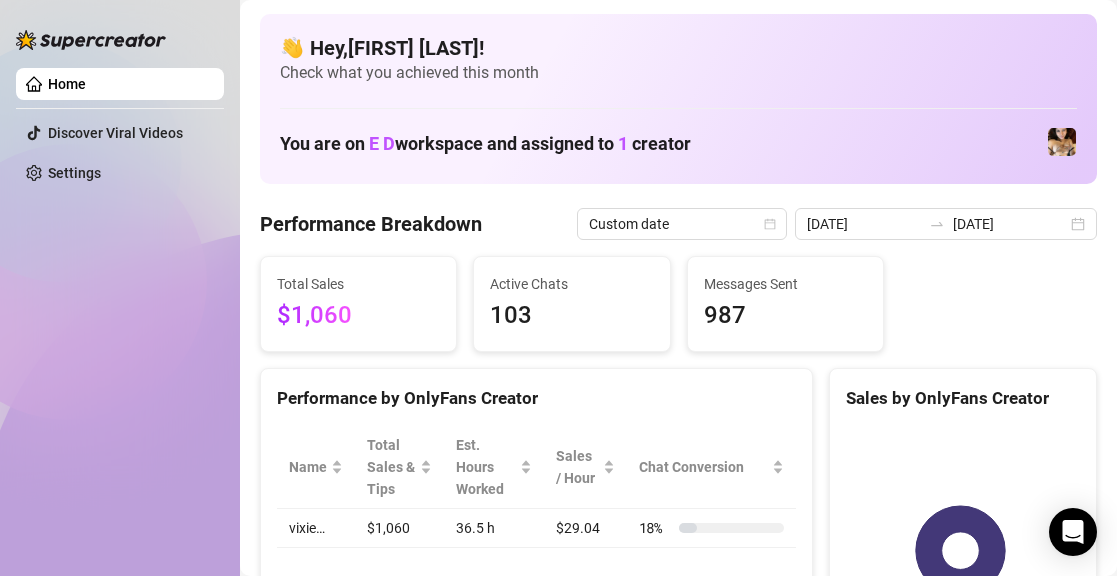 scroll, scrollTop: 0, scrollLeft: 0, axis: both 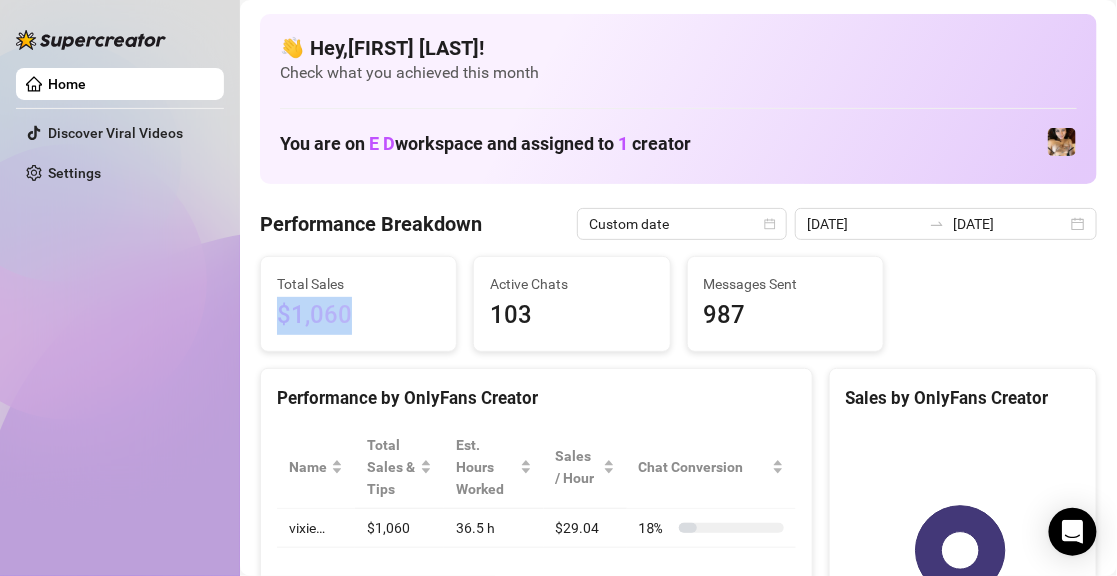 drag, startPoint x: 357, startPoint y: 312, endPoint x: 276, endPoint y: 316, distance: 81.09871 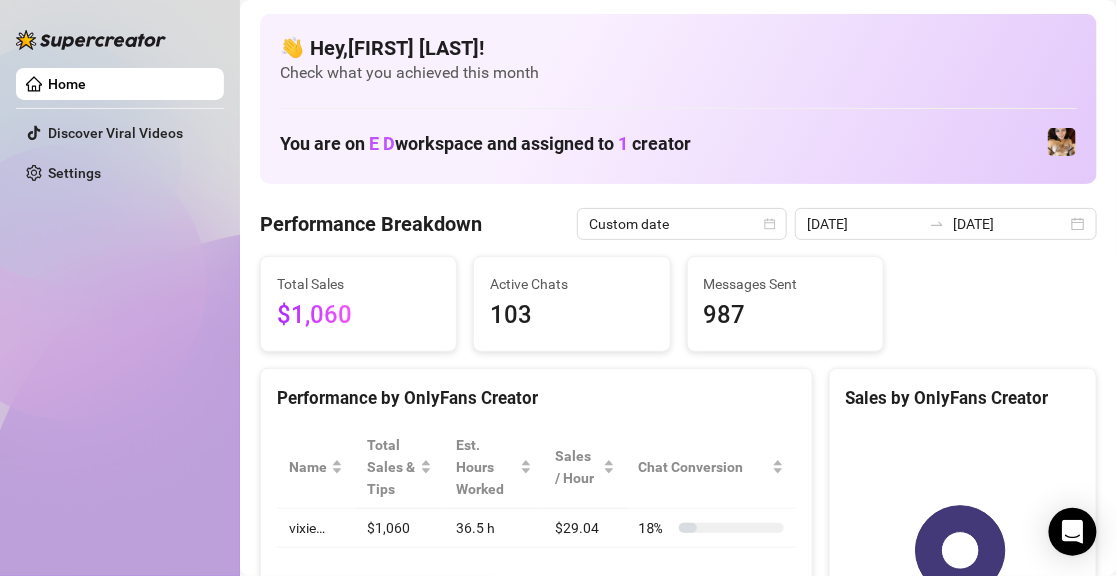 click on "Total Sales $1,060 Active Chats 103 Messages Sent 987" at bounding box center (678, 304) 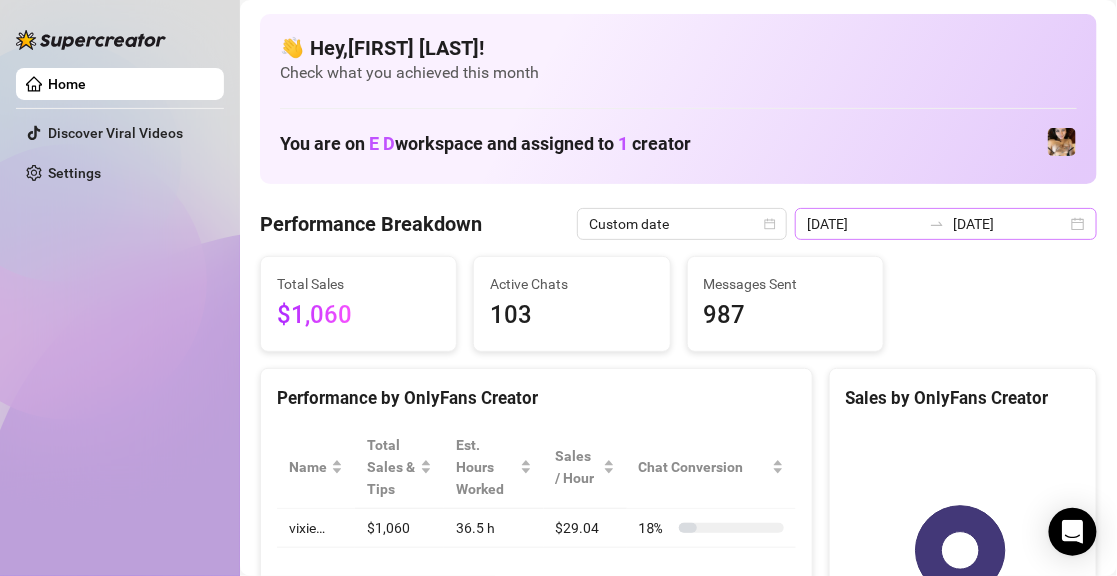 click at bounding box center (937, 224) 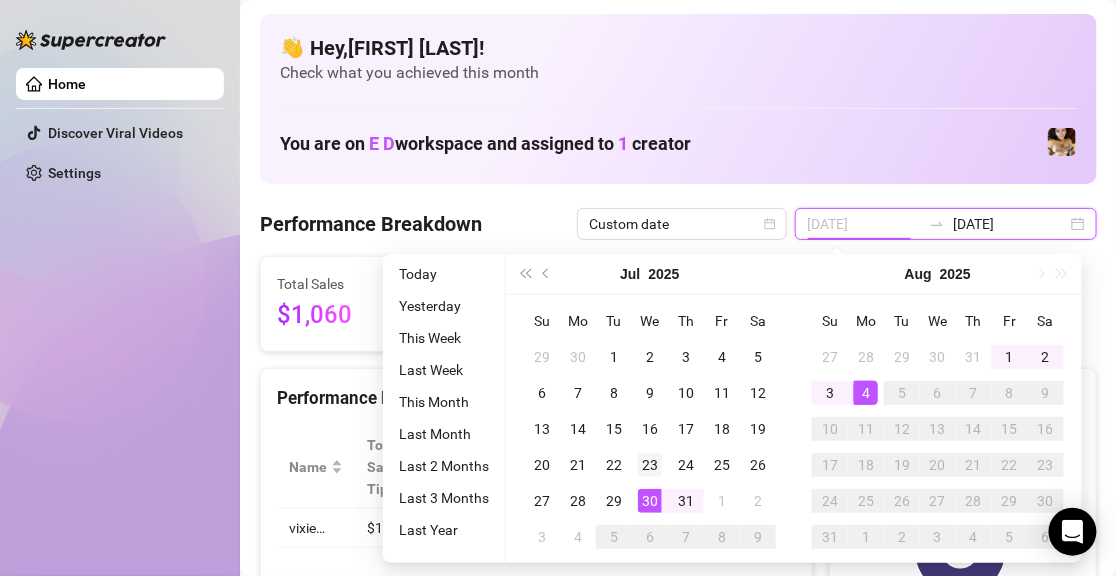 type on "2025-07-23" 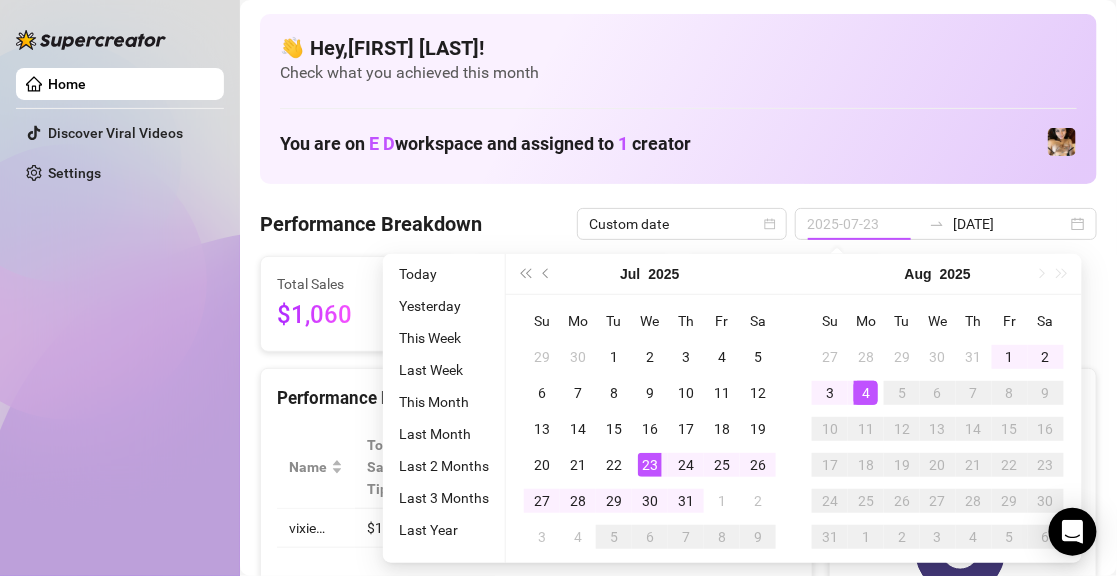 click on "23" at bounding box center [650, 465] 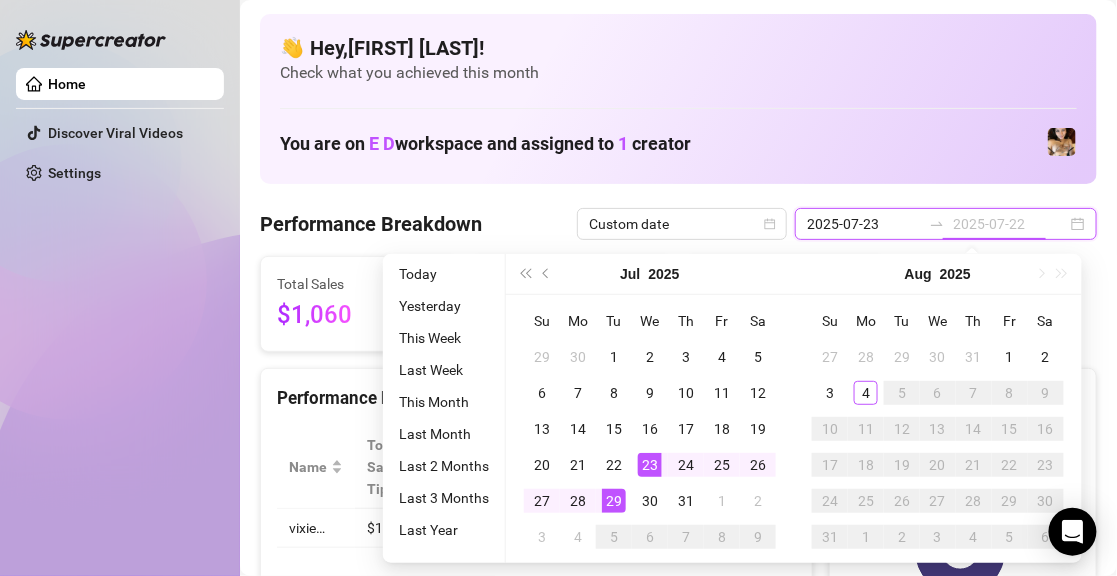 type on "2025-07-29" 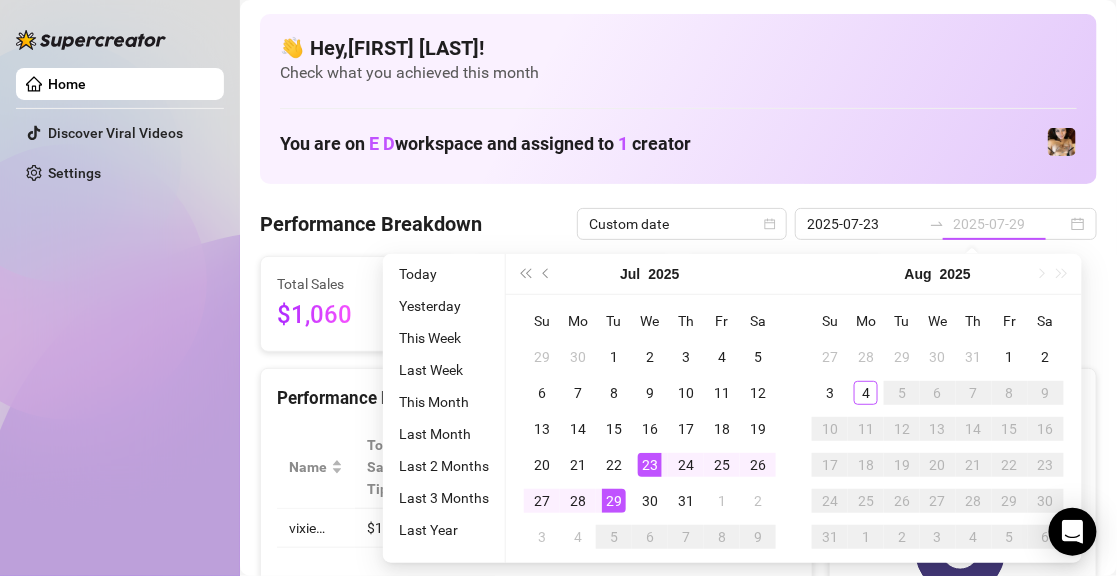 click on "29" at bounding box center [614, 501] 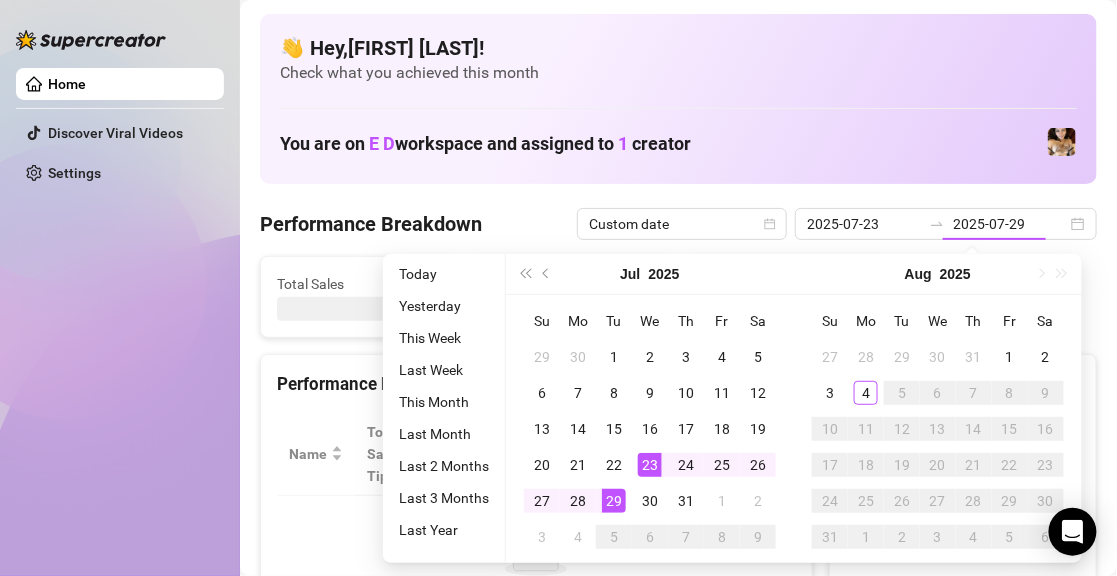 type on "2025-07-23" 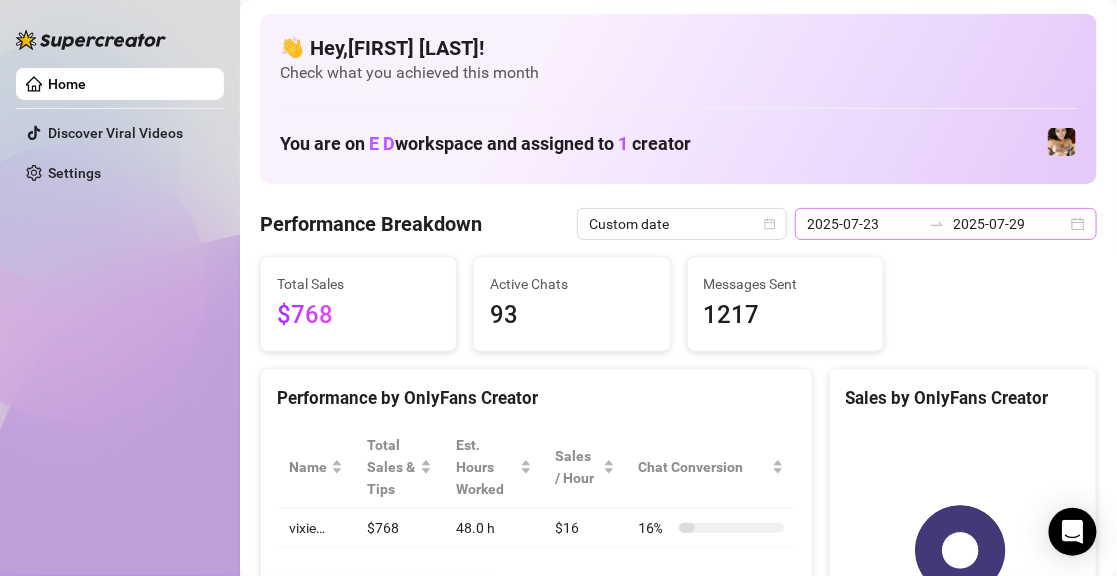 click 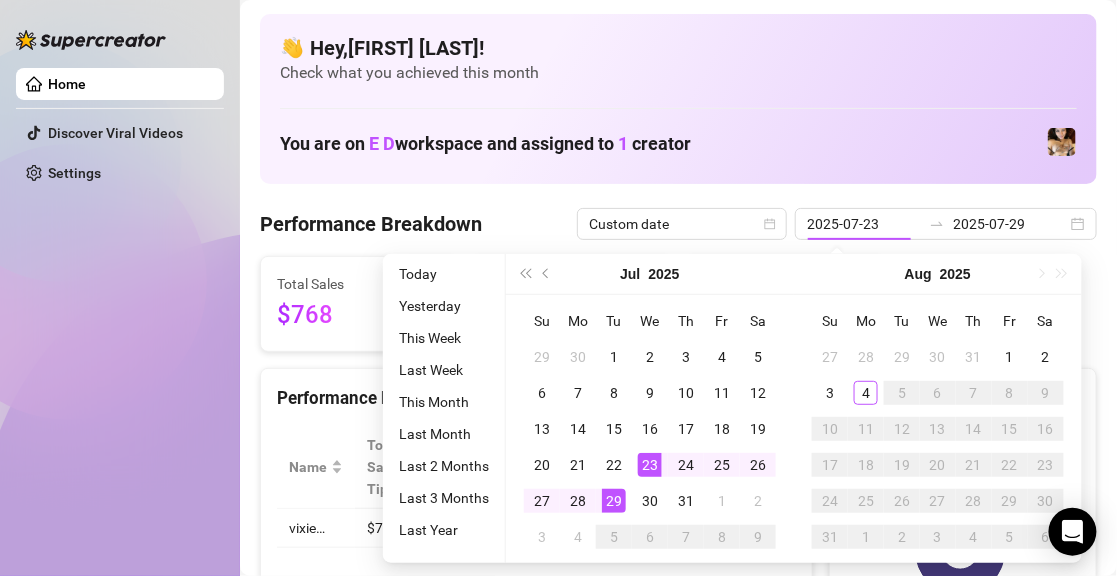 click on "Performance Breakdown Custom date [DATE] [DATE]" at bounding box center [678, 224] 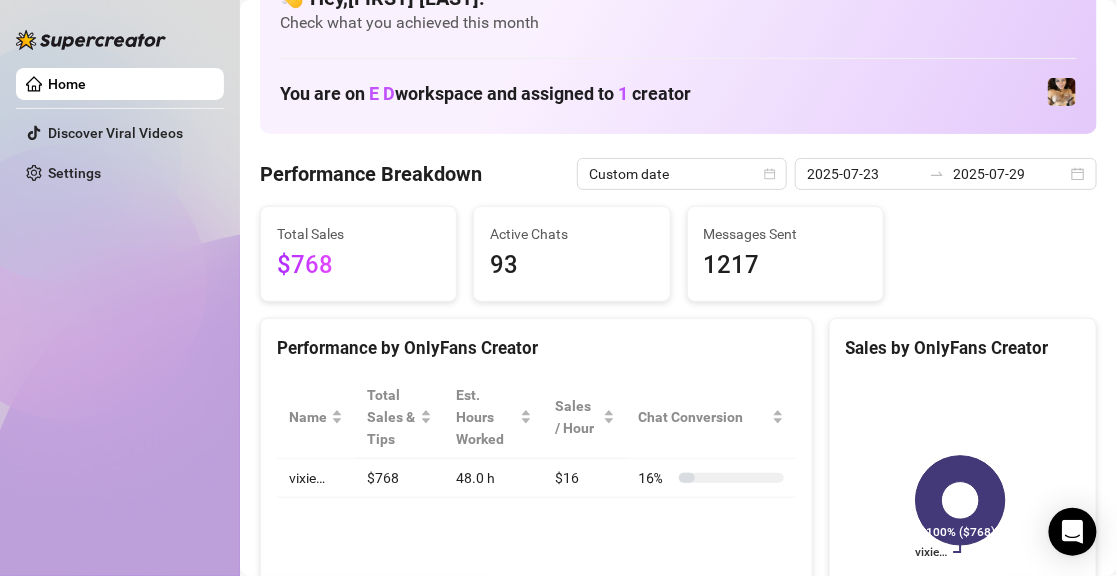 scroll, scrollTop: 0, scrollLeft: 0, axis: both 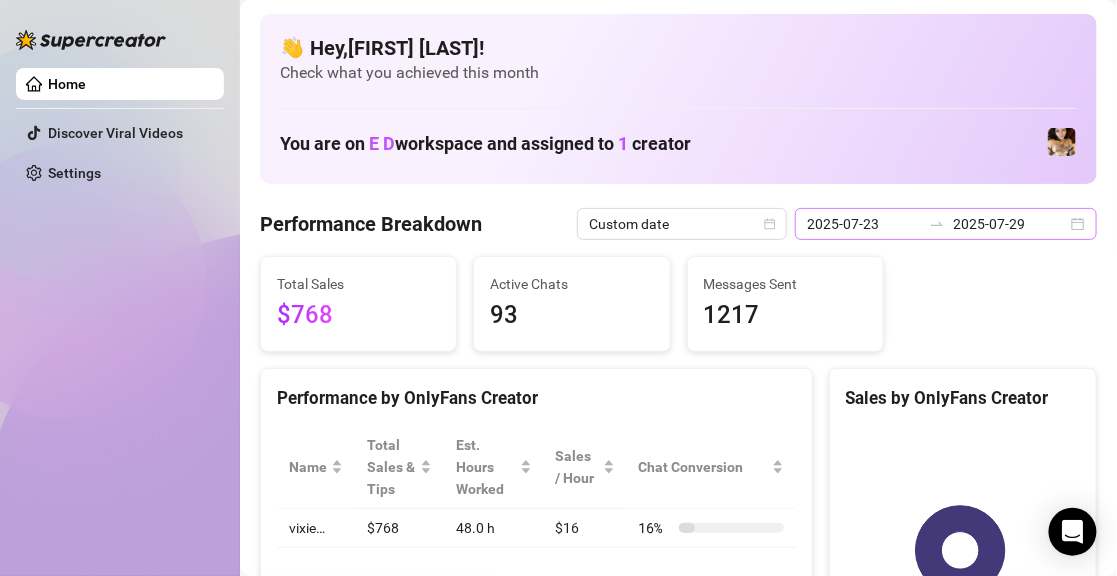 click at bounding box center (937, 224) 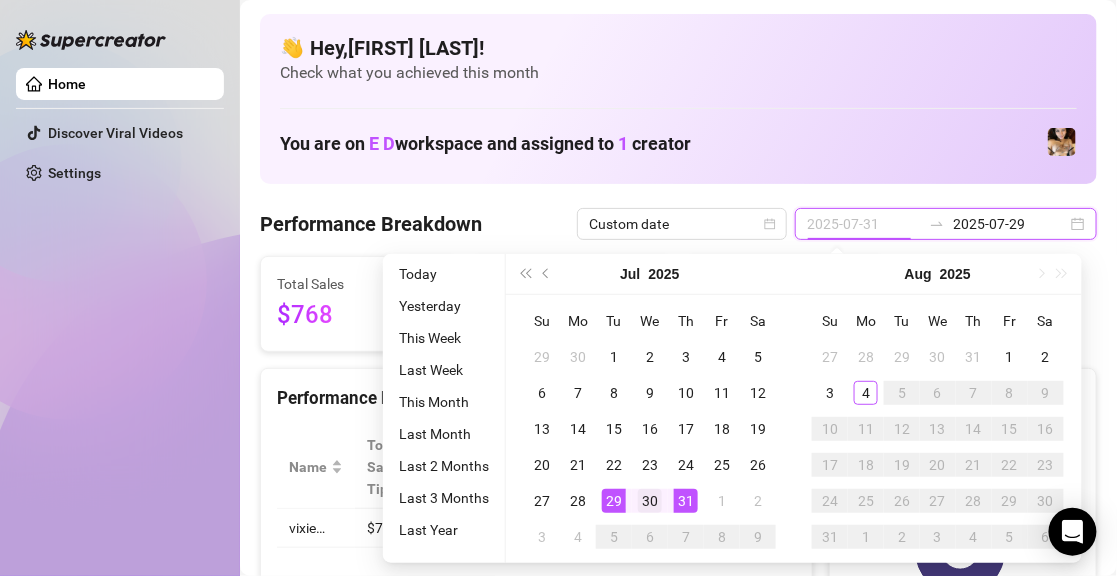 type on "[DATE]" 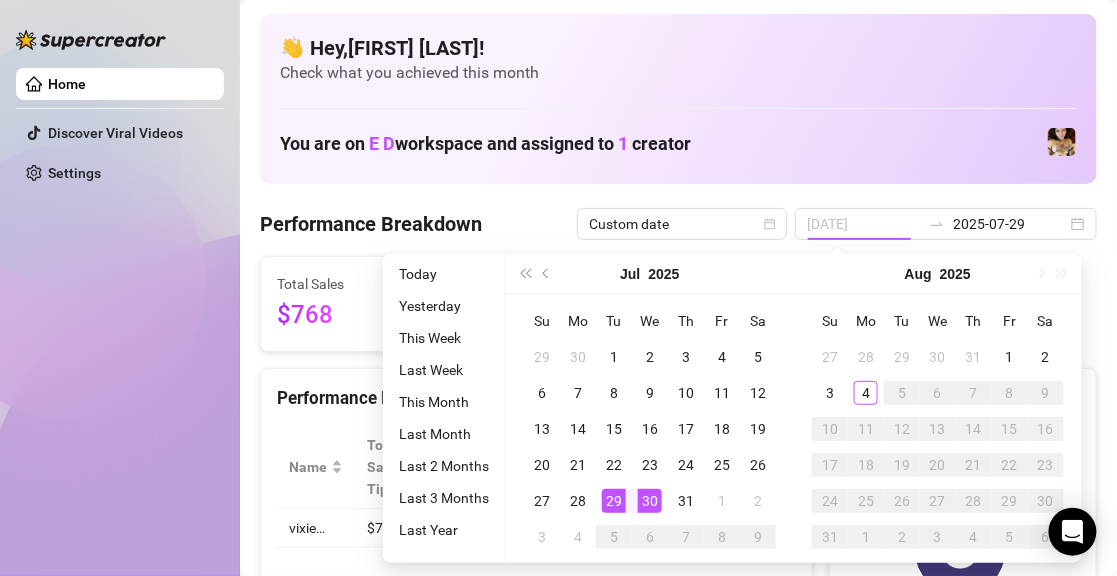 click on "30" at bounding box center (650, 501) 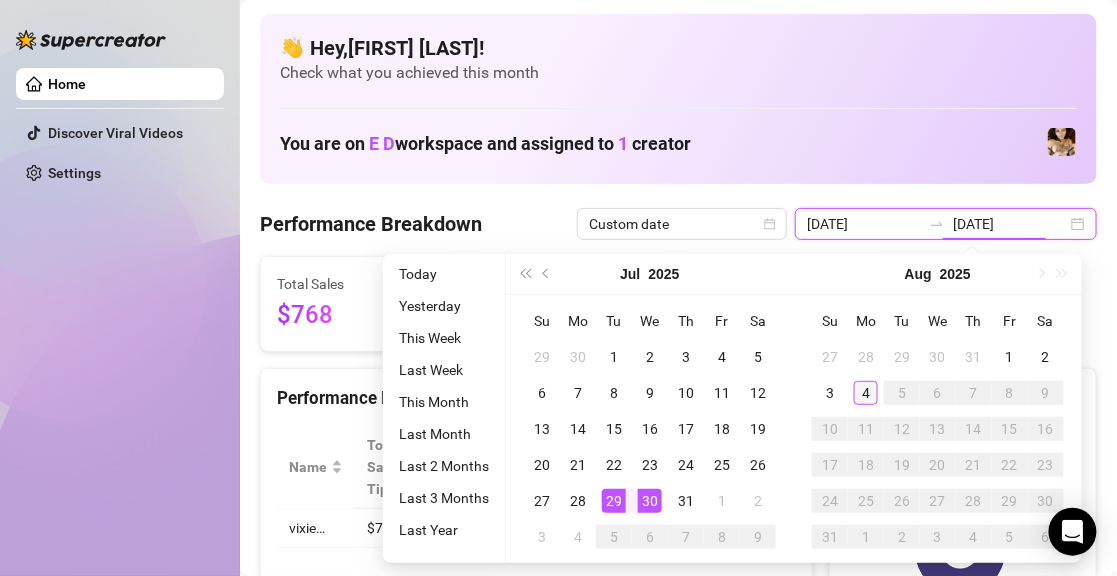 type on "[DATE]" 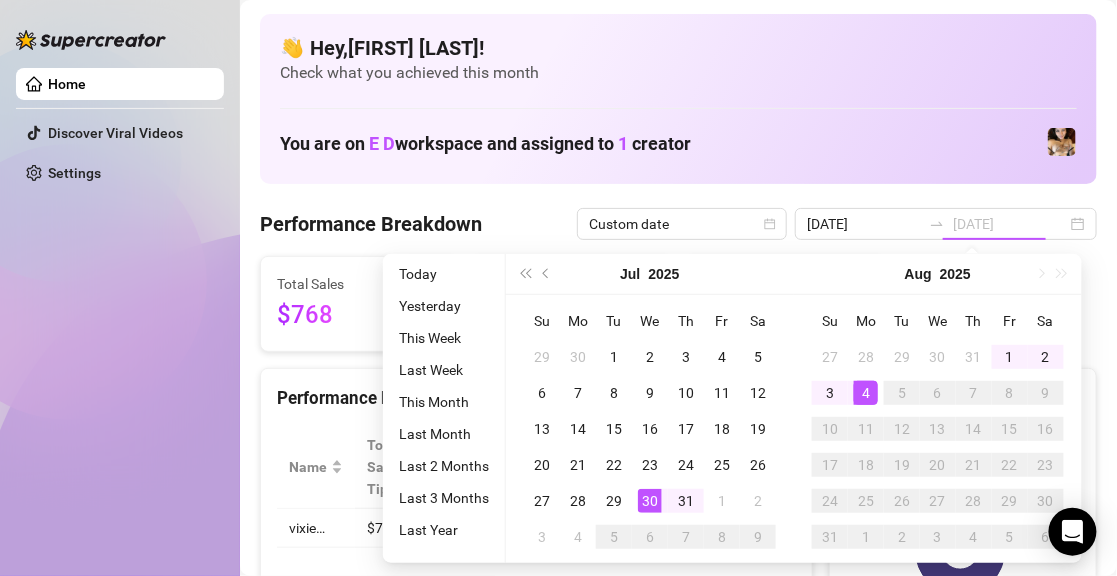 click on "4" at bounding box center [866, 393] 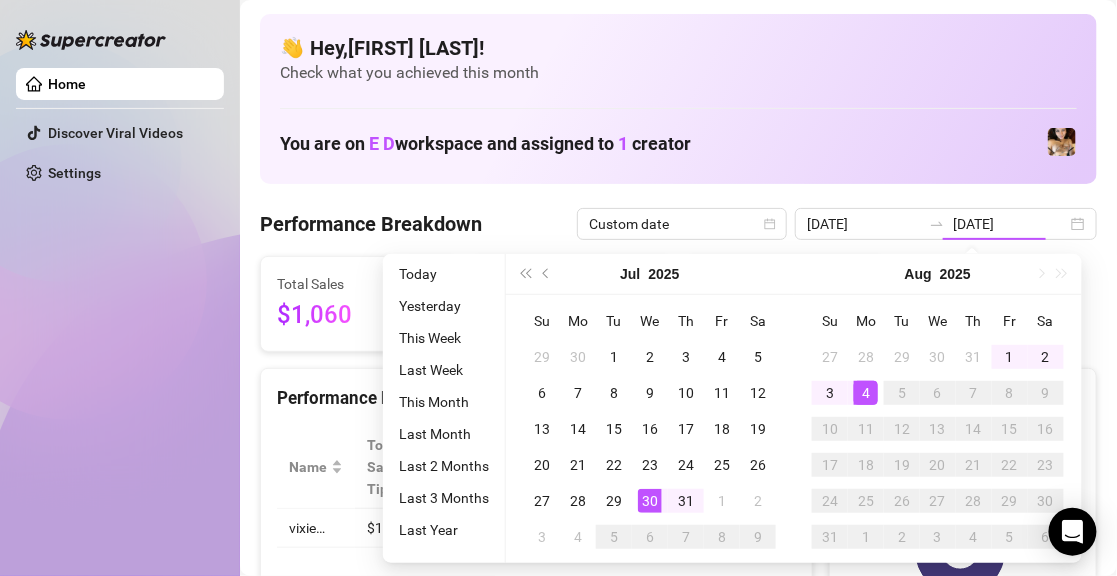 type on "[DATE]" 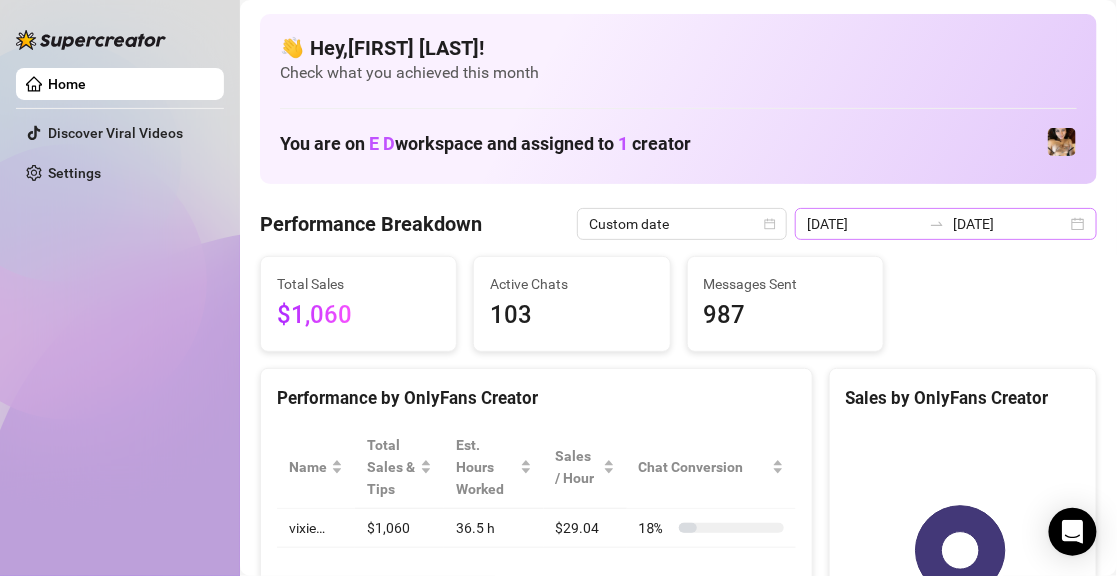 click 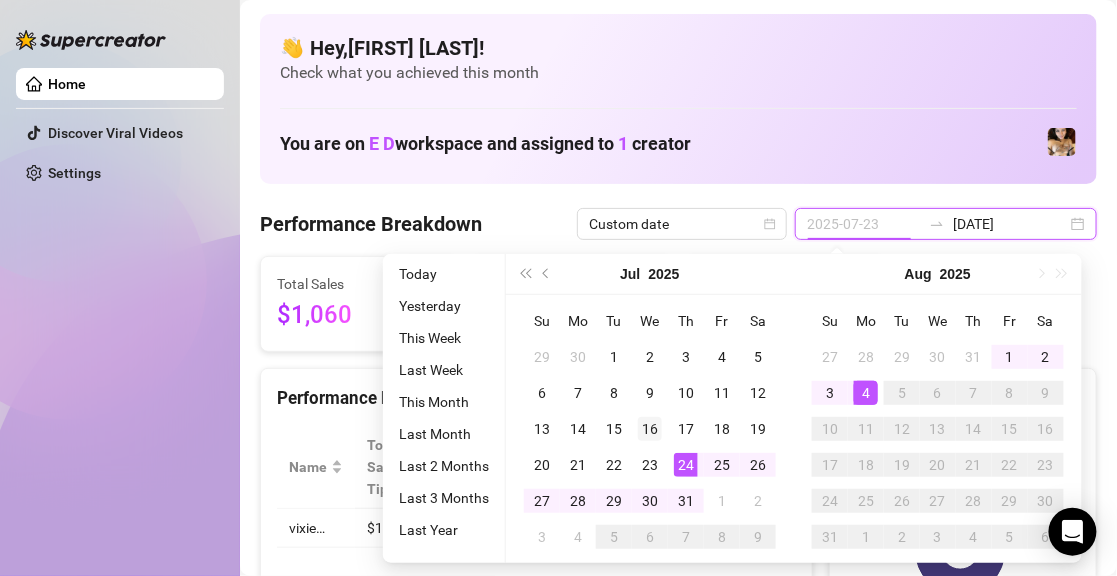 type on "2025-07-16" 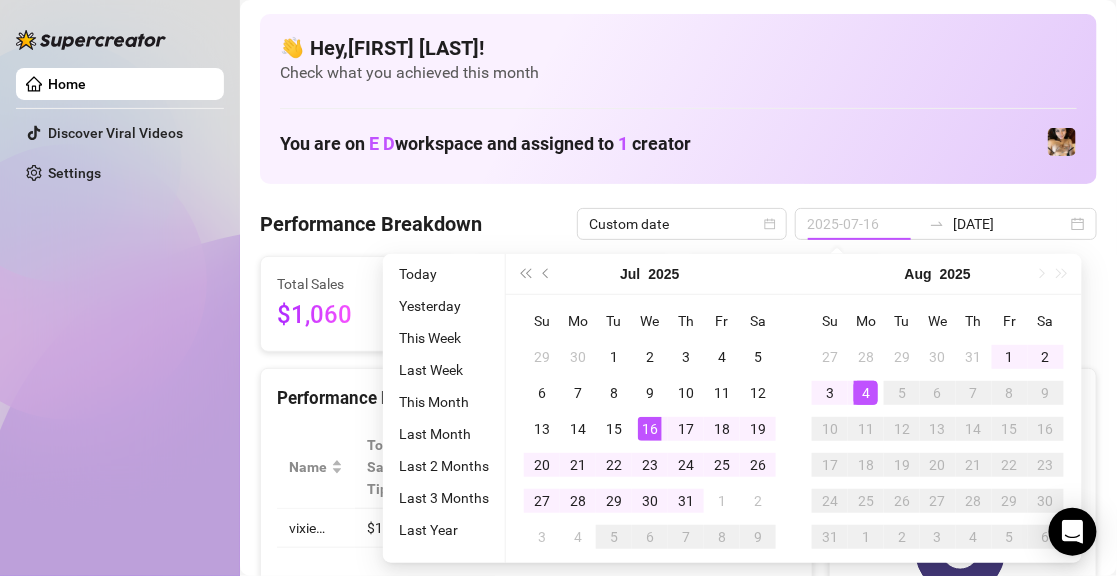 click on "16" at bounding box center [650, 429] 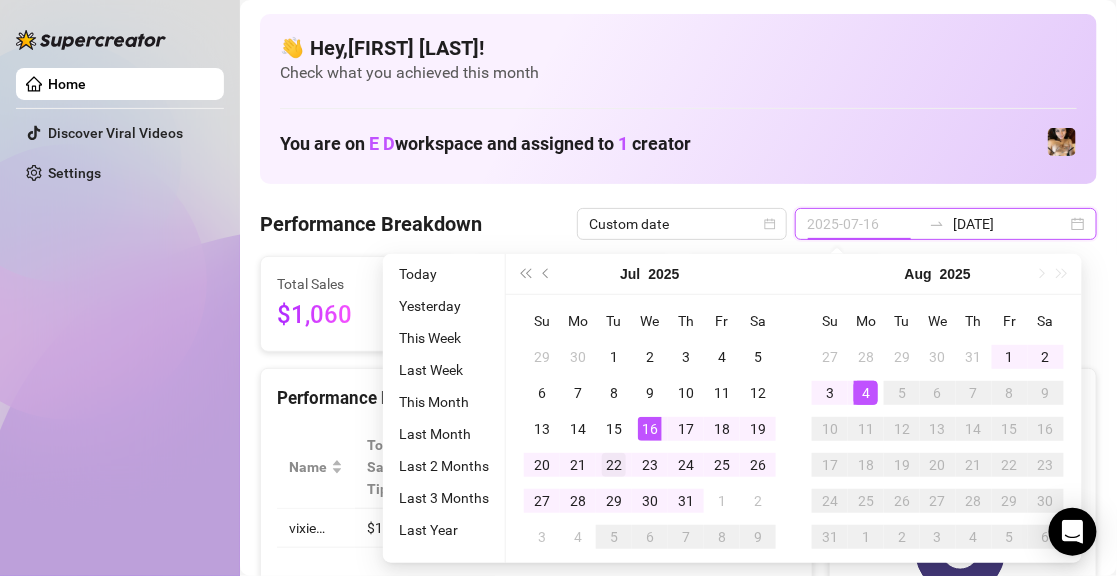 type on "2025-07-22" 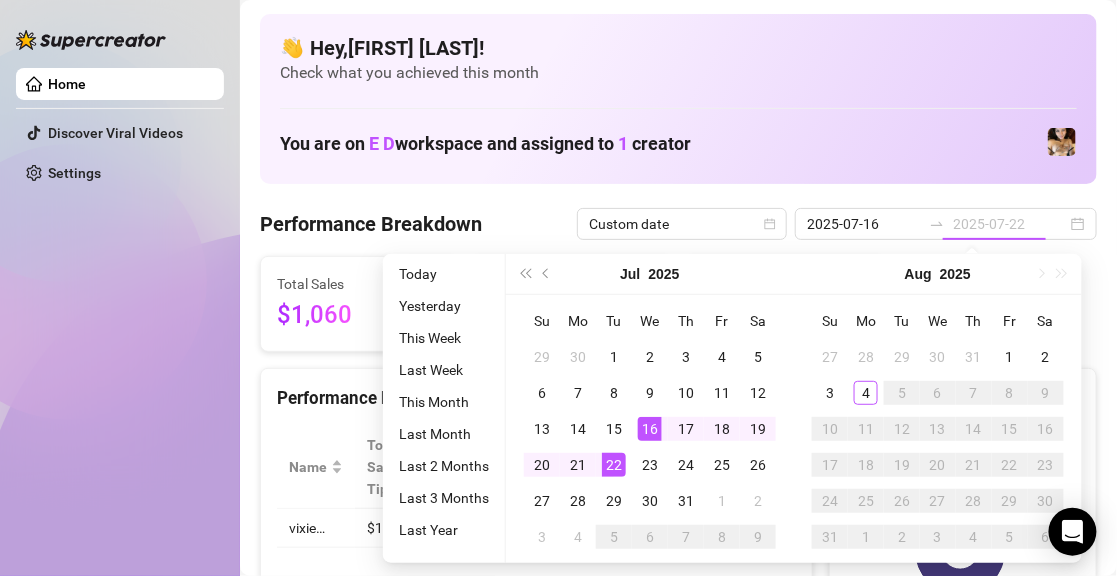 click on "22" at bounding box center (614, 465) 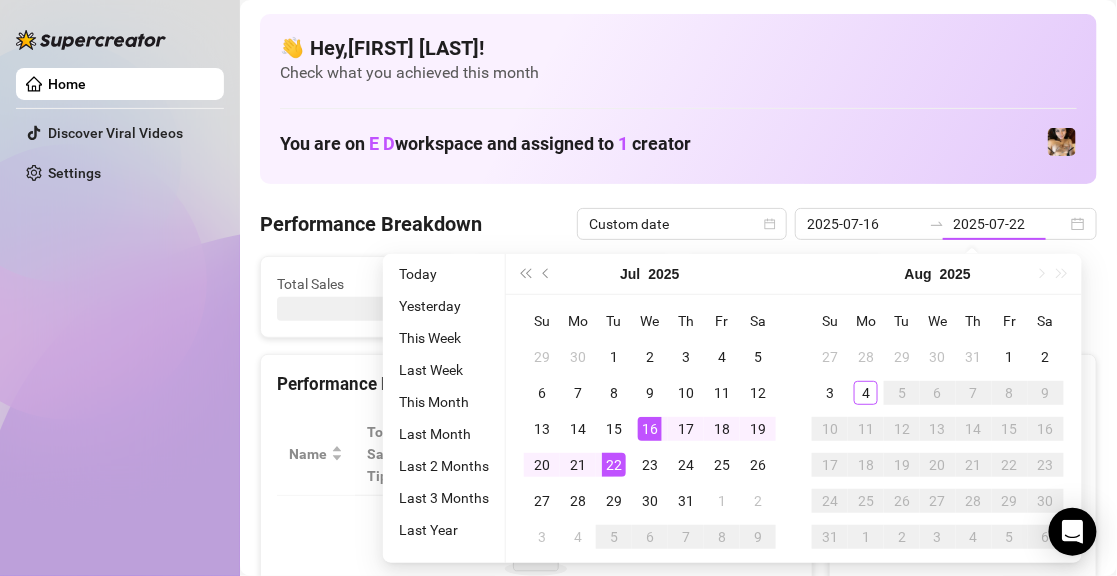 type on "2025-07-16" 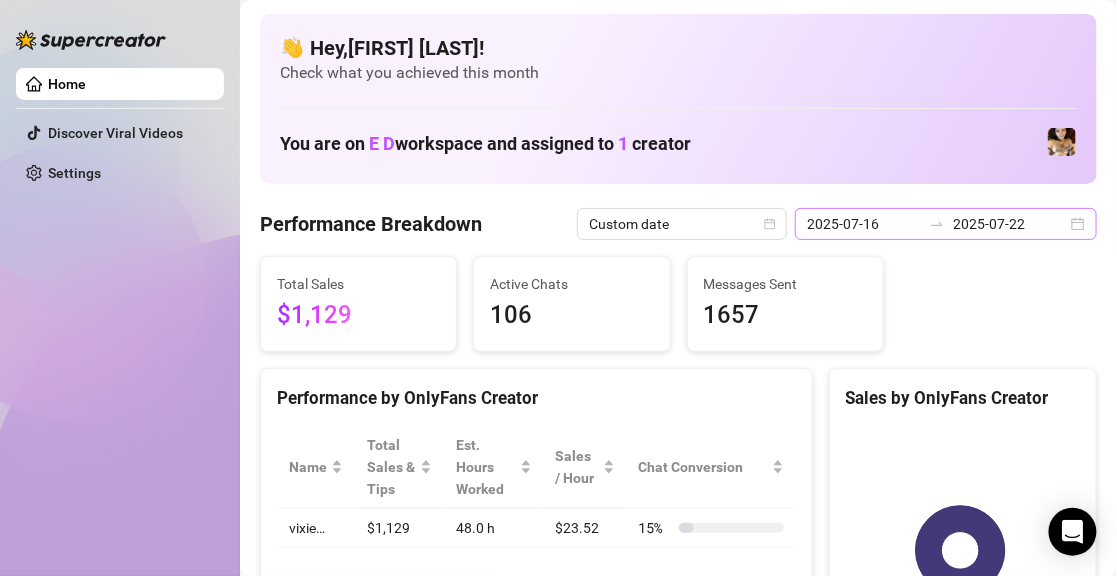click 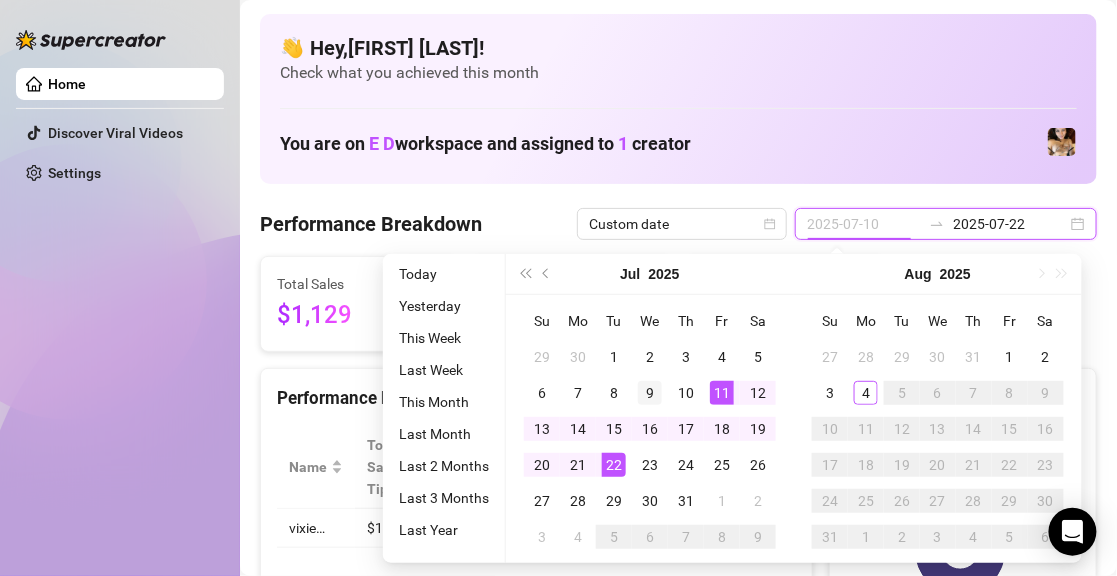 type on "2025-07-09" 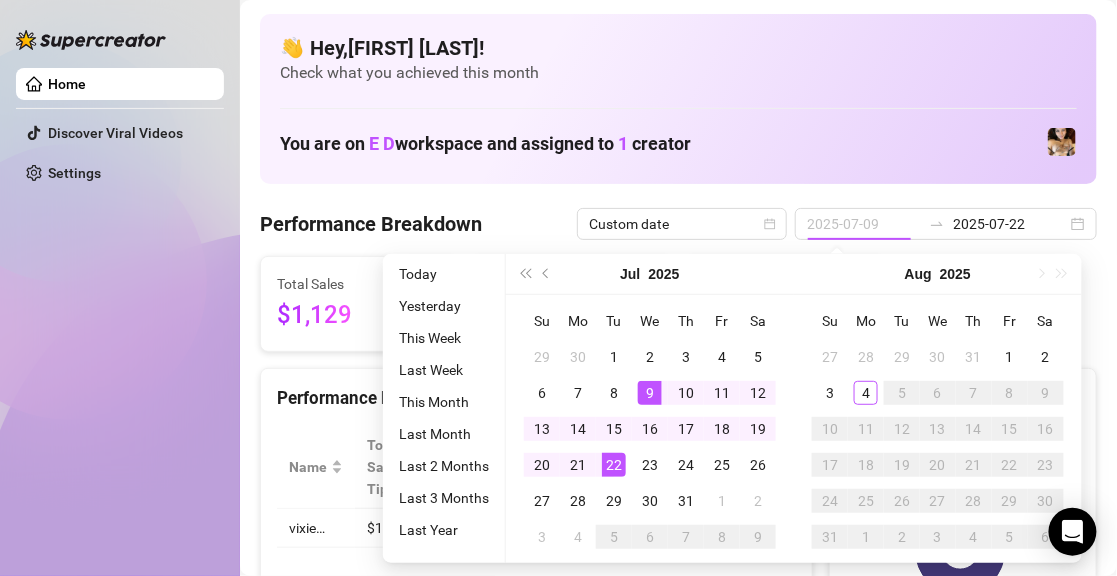 click on "9" at bounding box center [650, 393] 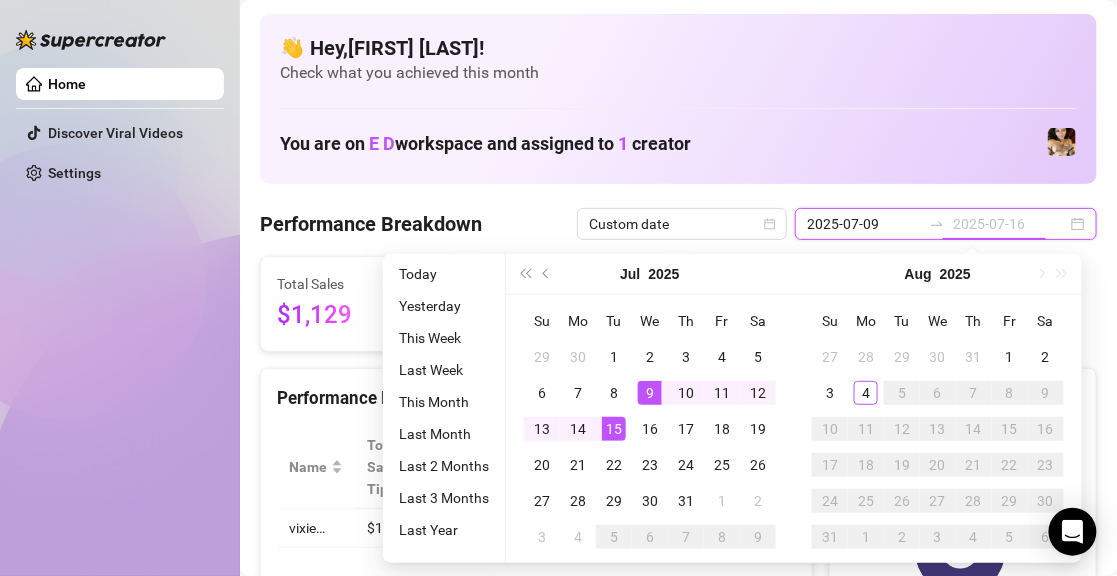 type on "2025-07-15" 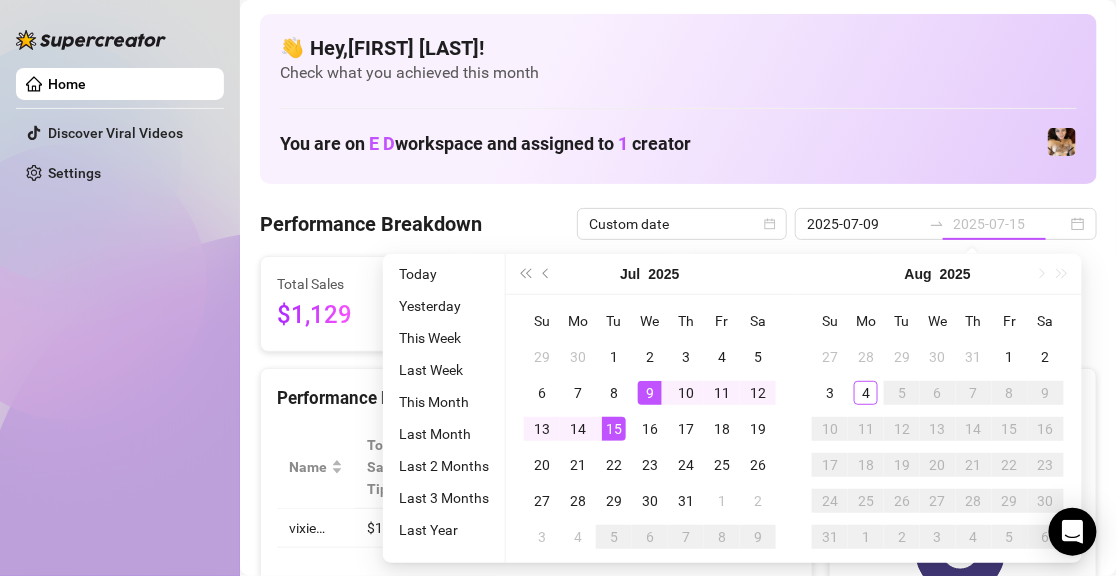 click on "15" at bounding box center (614, 429) 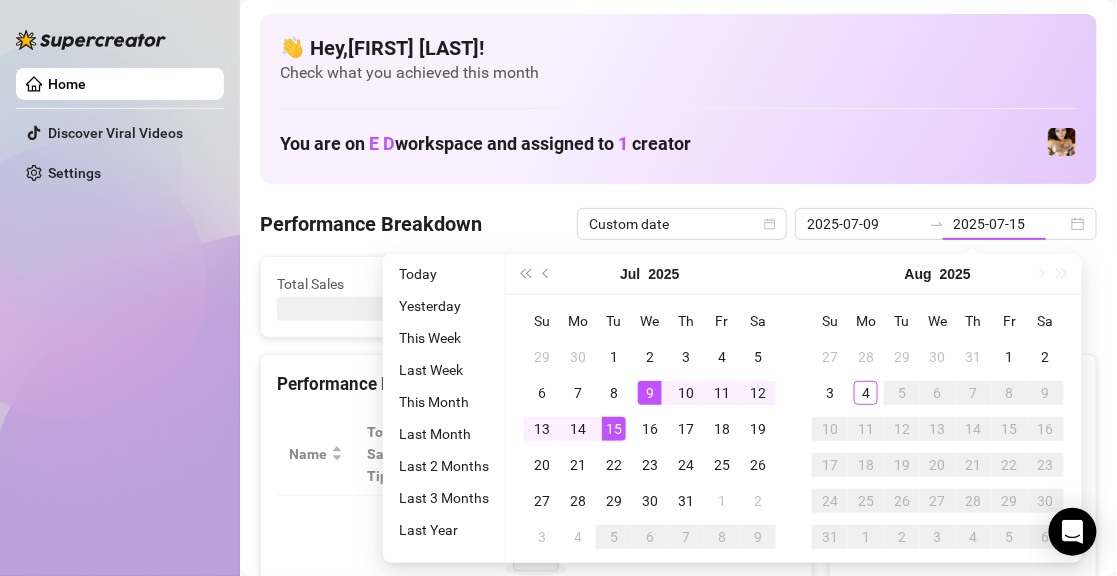 type on "2025-07-09" 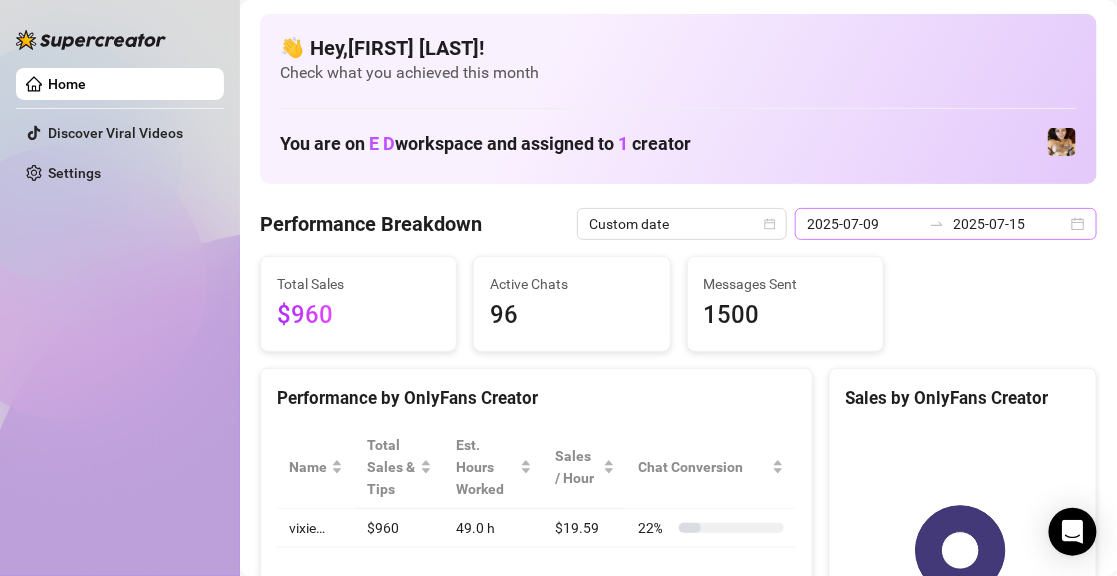 click 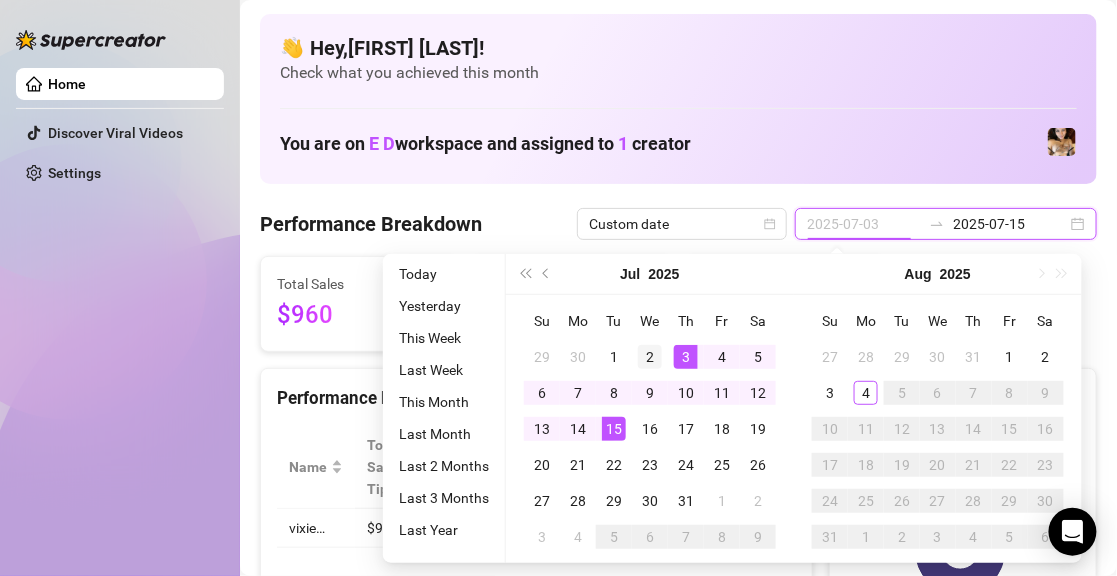 type on "2025-07-02" 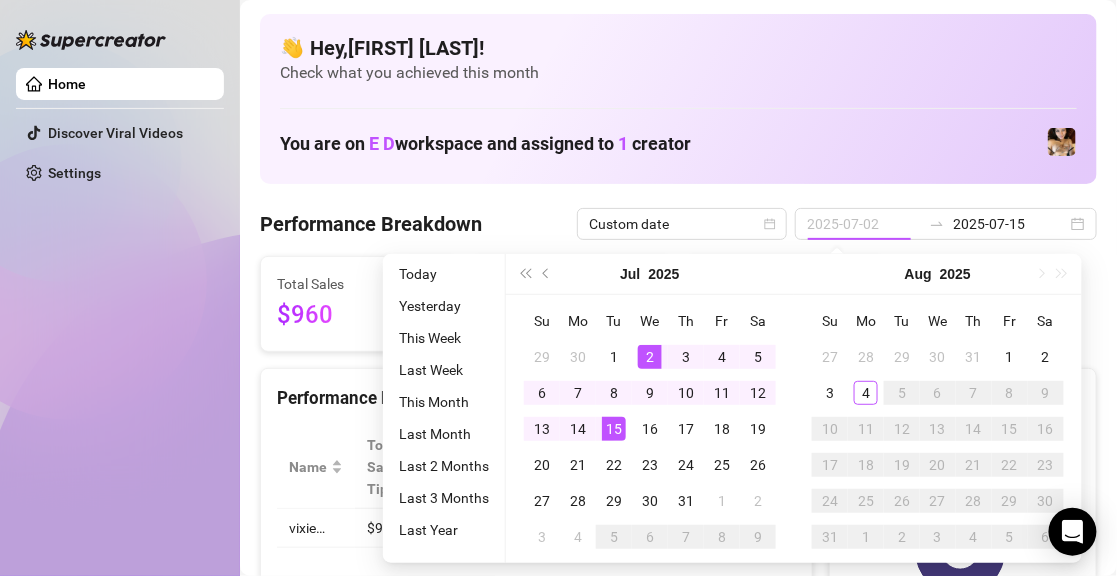 click on "2" at bounding box center (650, 357) 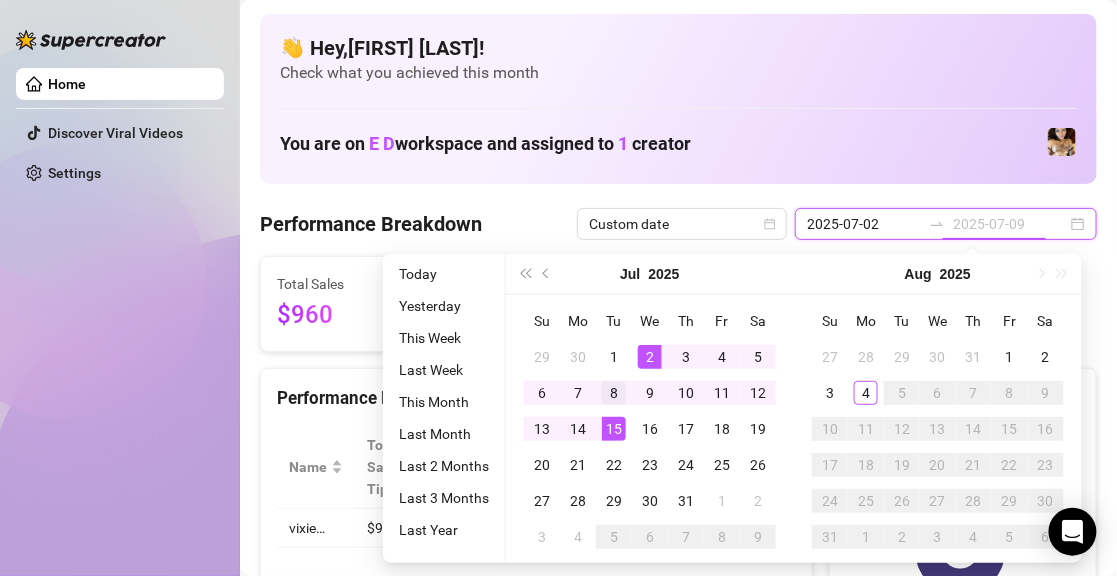 type on "2025-07-08" 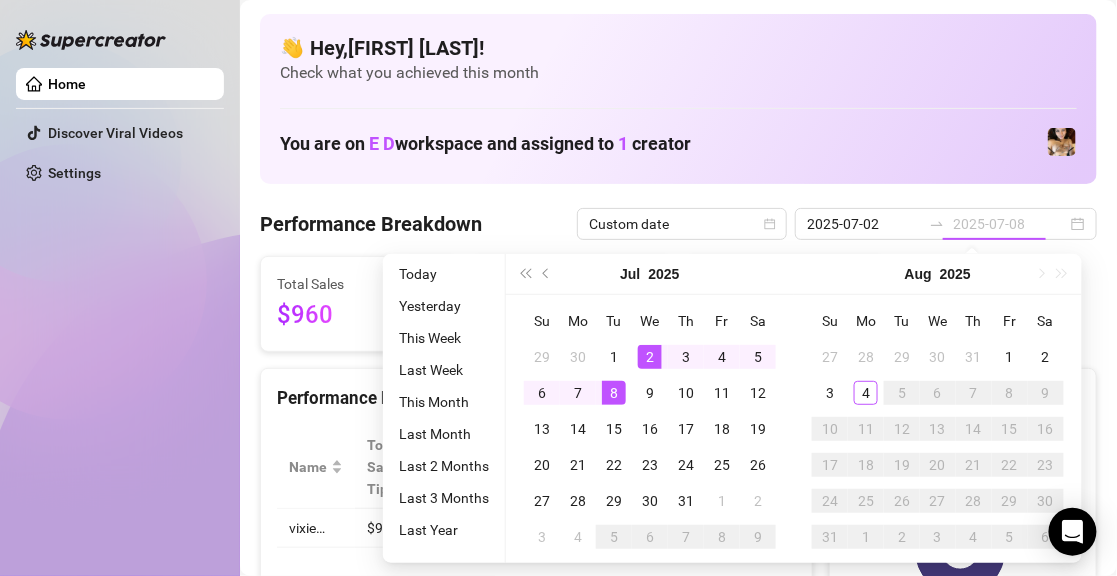click on "8" at bounding box center [614, 393] 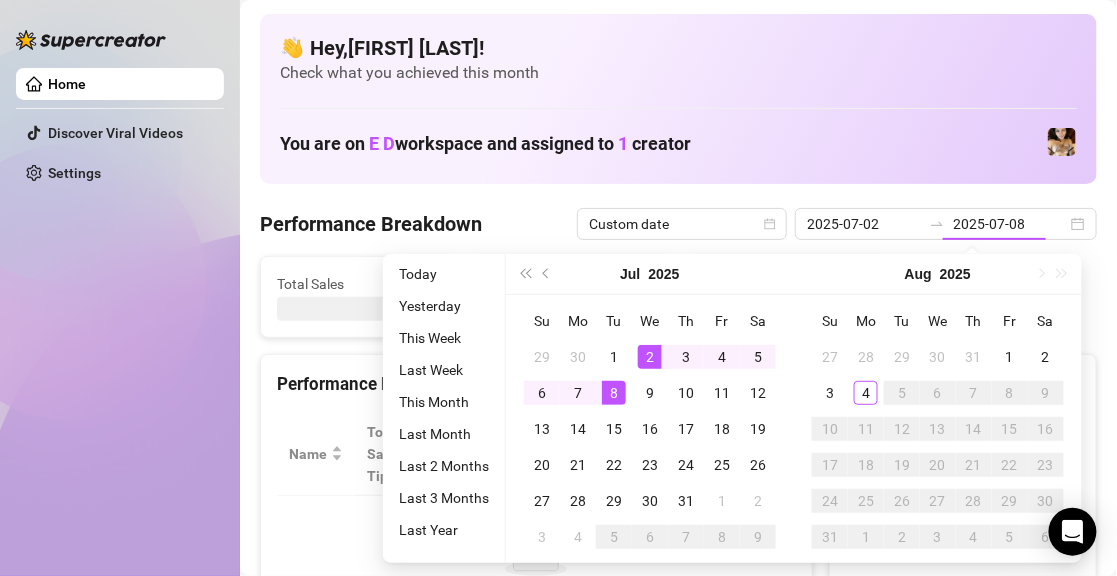 type on "2025-07-02" 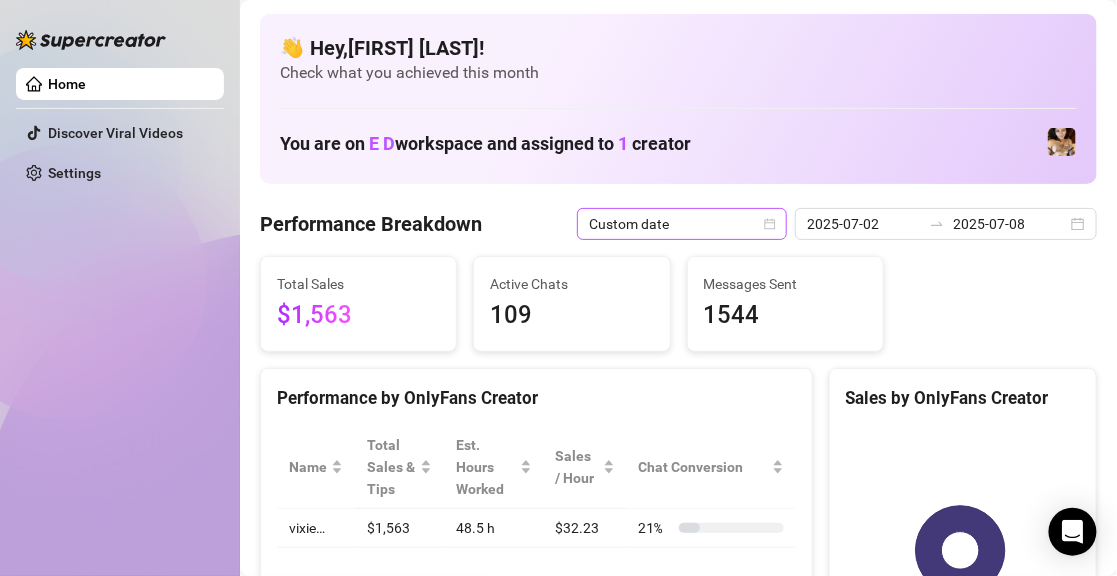 click on "Custom date" at bounding box center [682, 224] 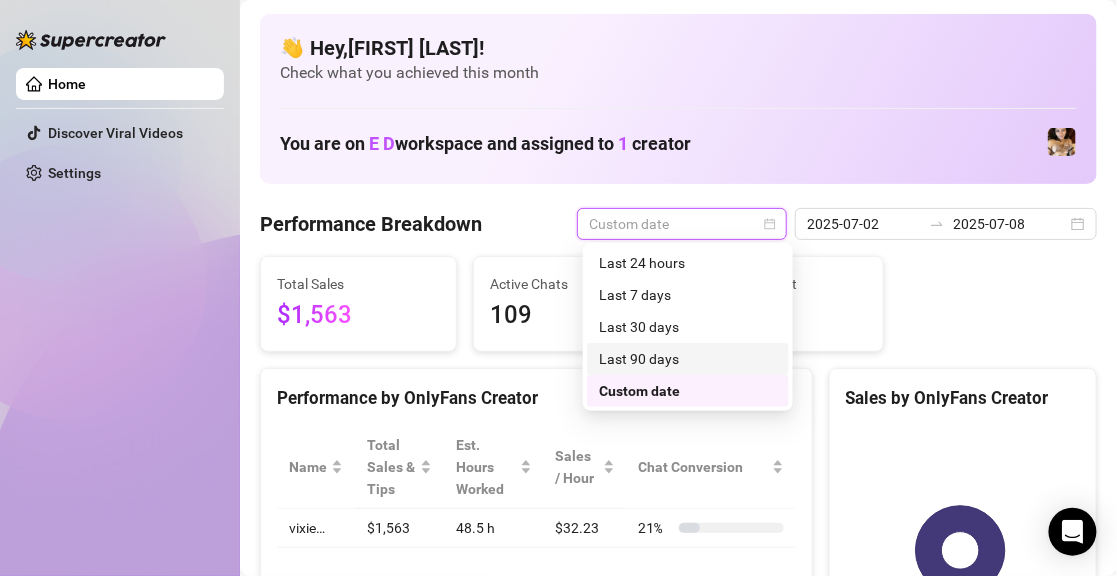 click on "Last 90 days" at bounding box center [688, 359] 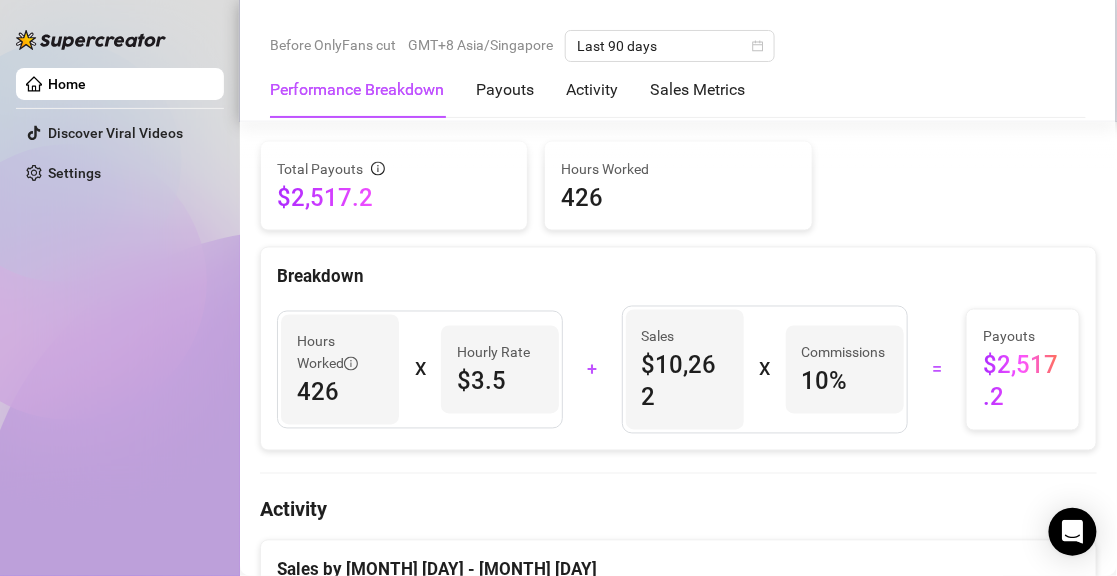 scroll, scrollTop: 700, scrollLeft: 0, axis: vertical 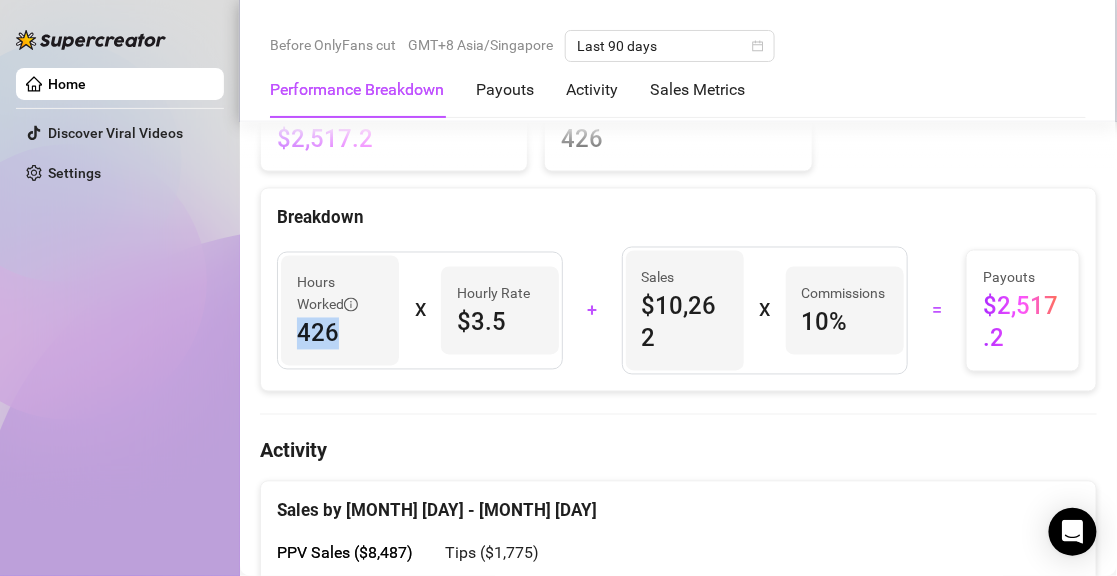 drag, startPoint x: 348, startPoint y: 330, endPoint x: 298, endPoint y: 333, distance: 50.08992 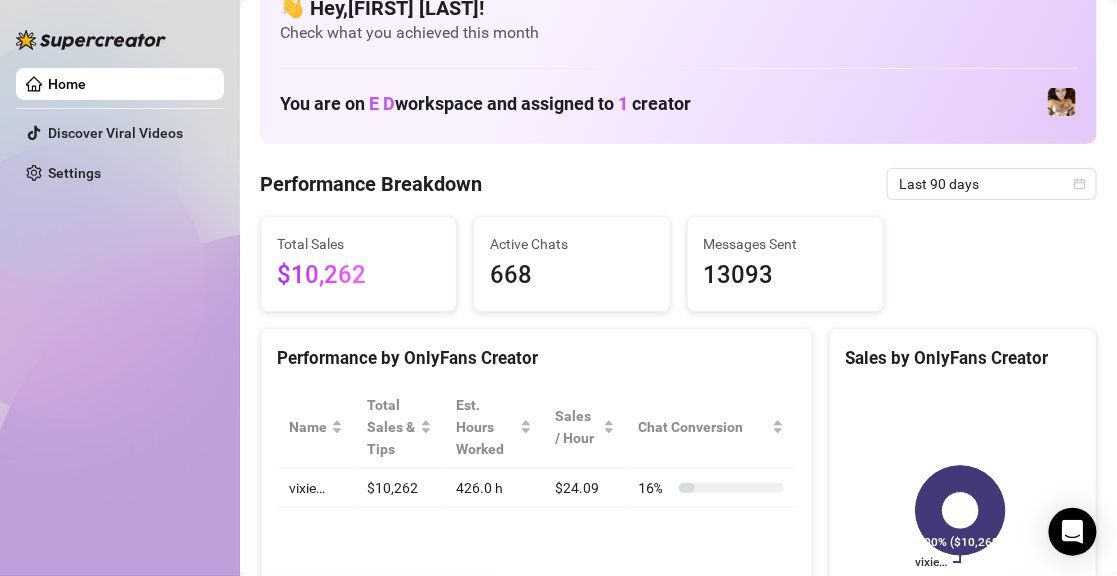 scroll, scrollTop: 0, scrollLeft: 0, axis: both 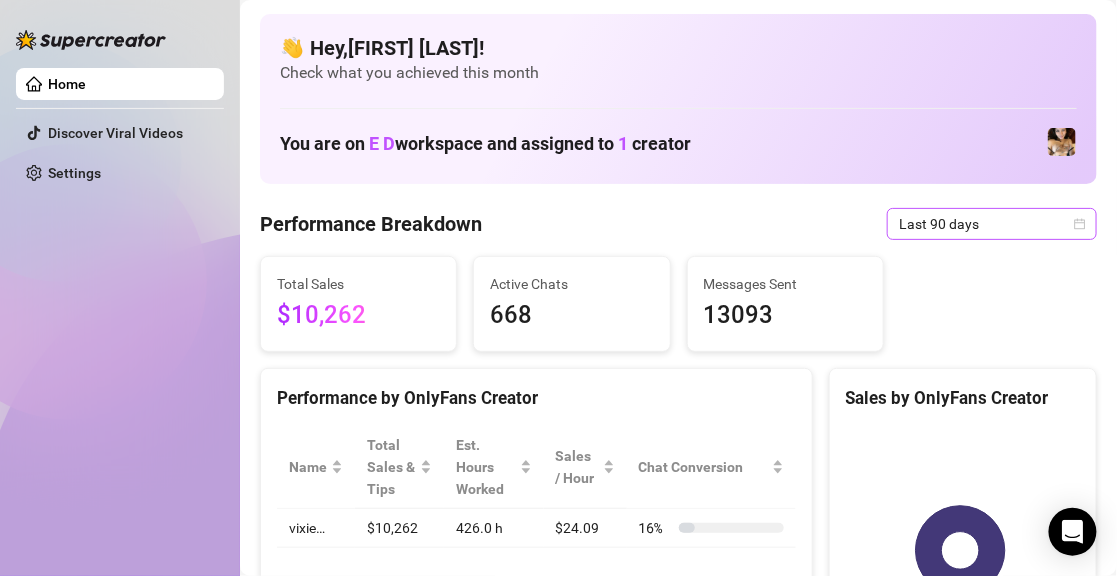 click on "Last 90 days" at bounding box center [992, 224] 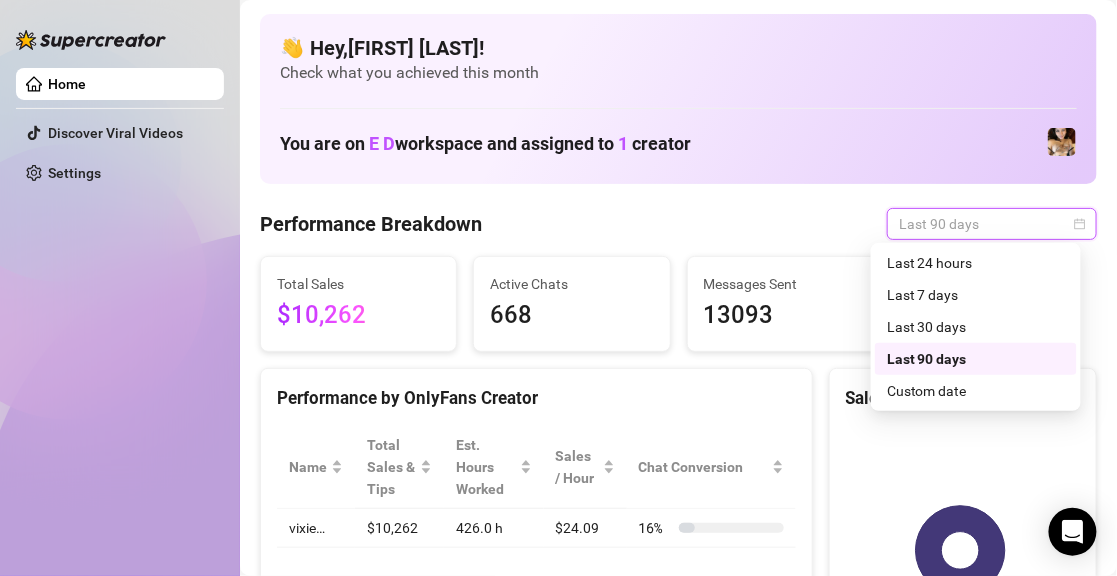 click on "Last 90 days" at bounding box center (992, 224) 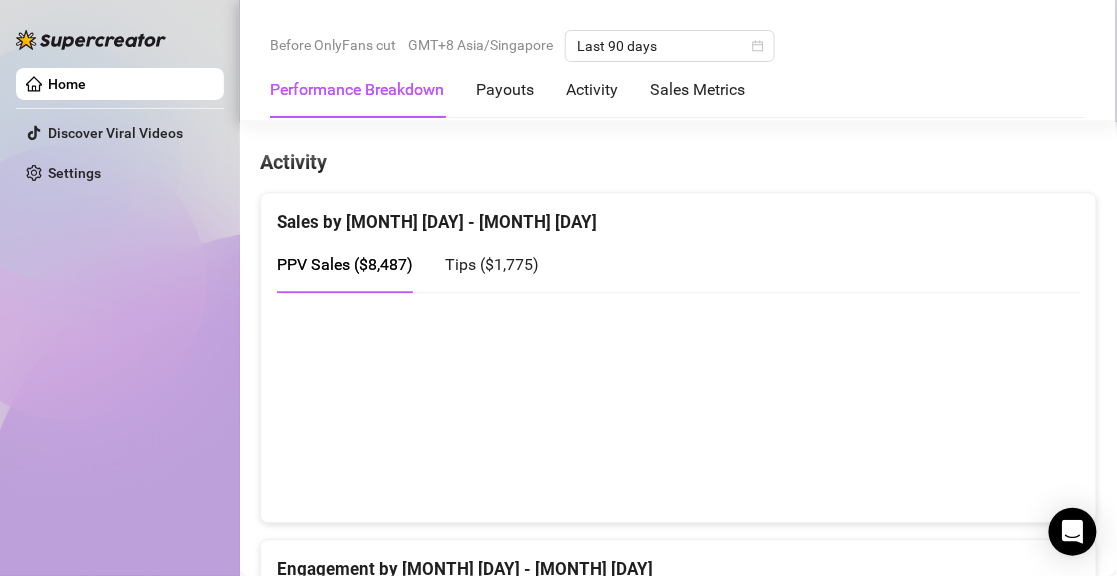 scroll, scrollTop: 1000, scrollLeft: 0, axis: vertical 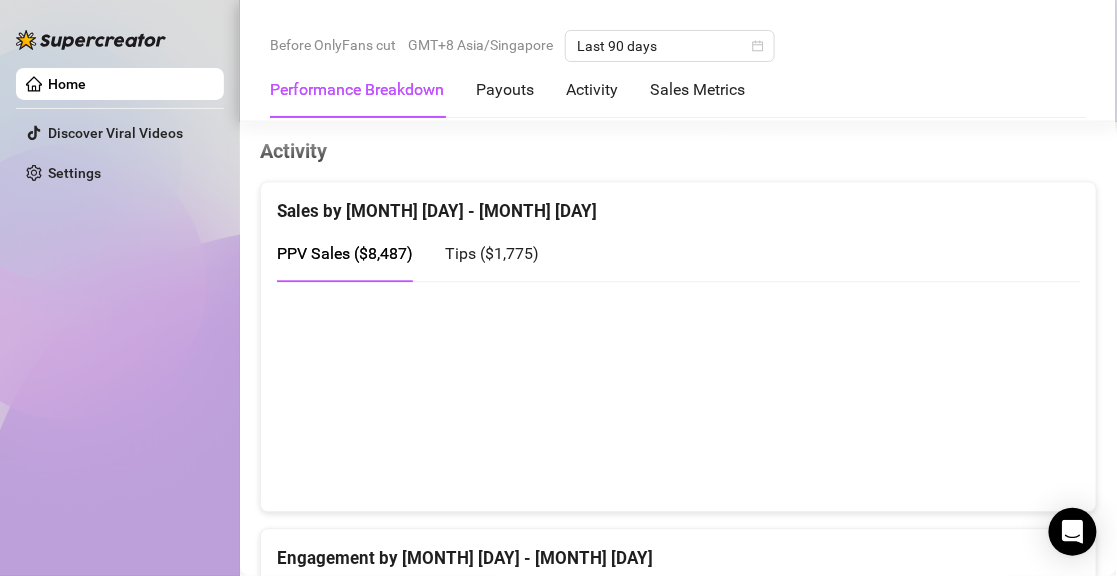 click on "Tips ( $1,775 )" at bounding box center (492, 253) 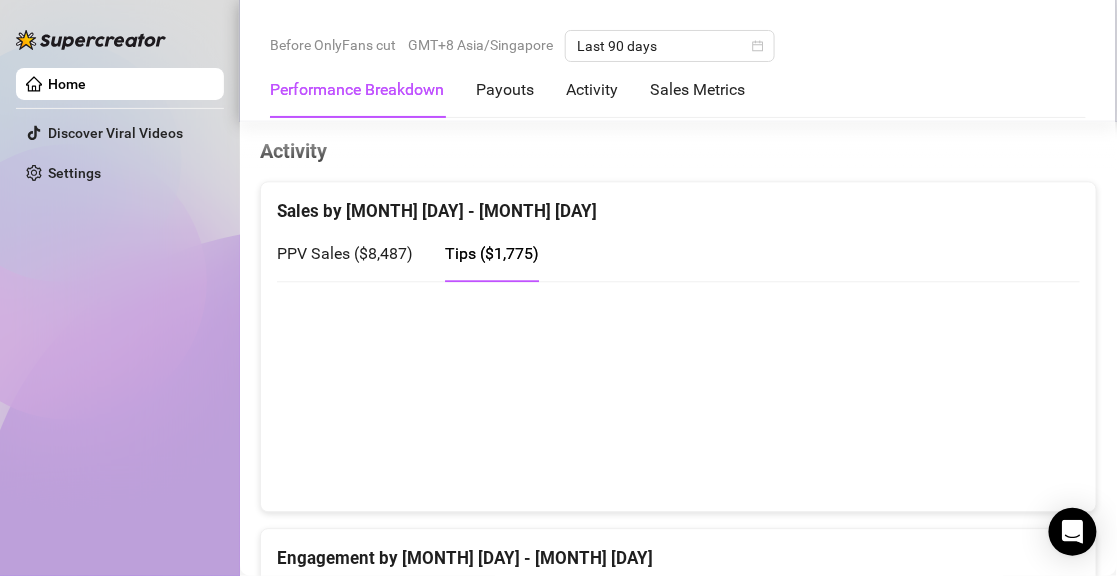 click on "PPV Sales ( $8,487 )" at bounding box center [345, 253] 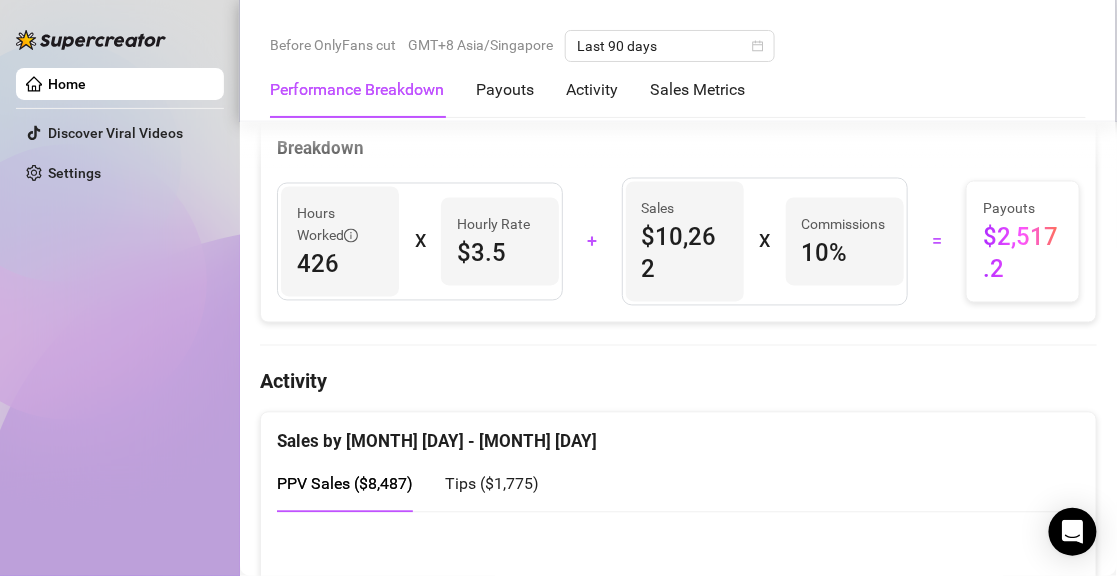scroll, scrollTop: 700, scrollLeft: 0, axis: vertical 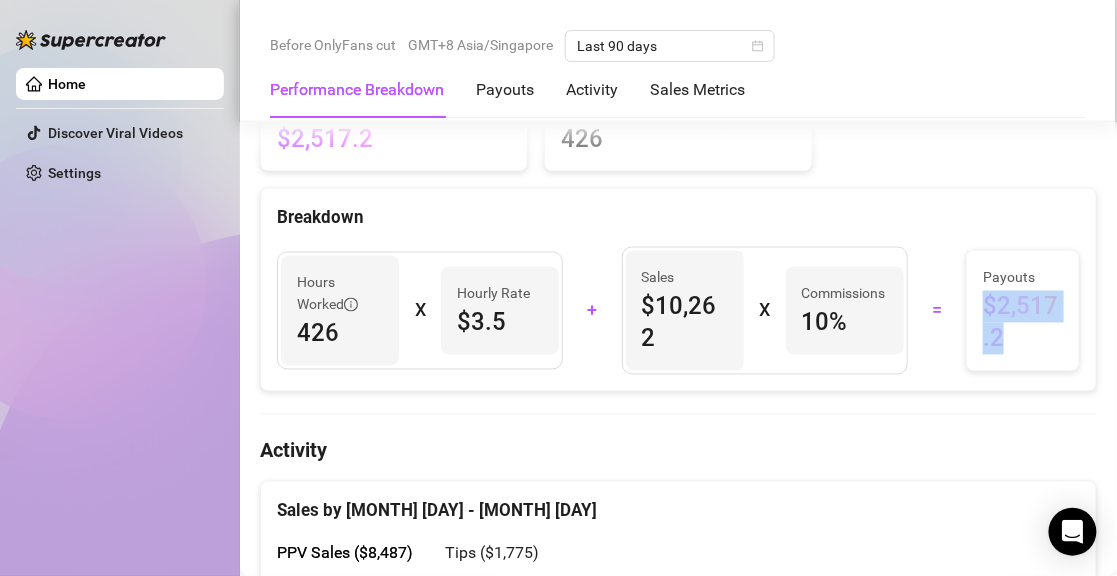 drag, startPoint x: 988, startPoint y: 341, endPoint x: 957, endPoint y: 296, distance: 54.644306 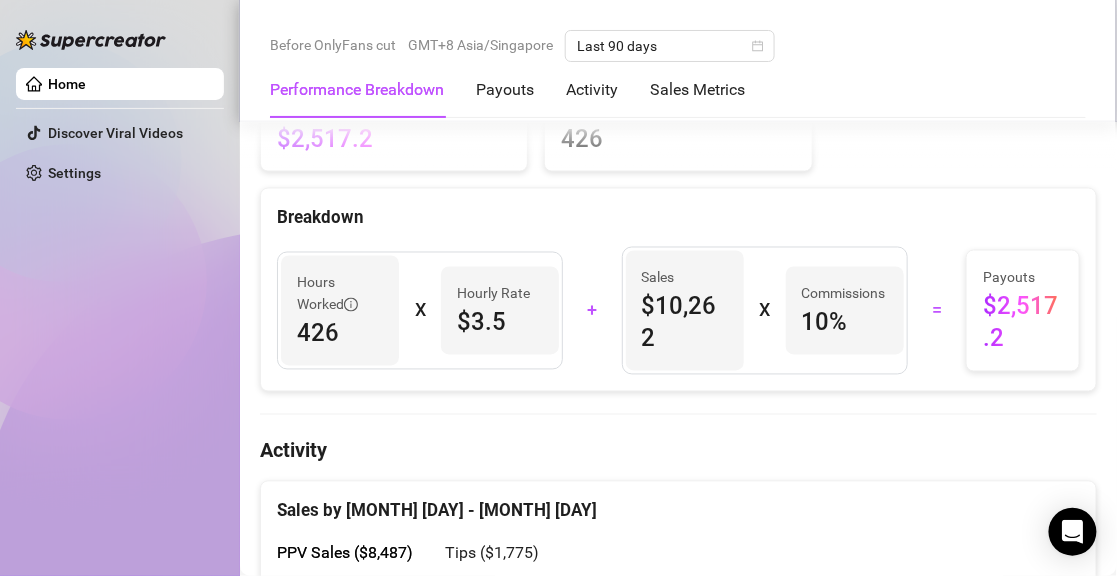 click on "Hours Worked 426 X Hourly Rate $3.5 + Sales $10,262 X Commissions 10 % = Payouts $2,517.2" at bounding box center (678, 311) 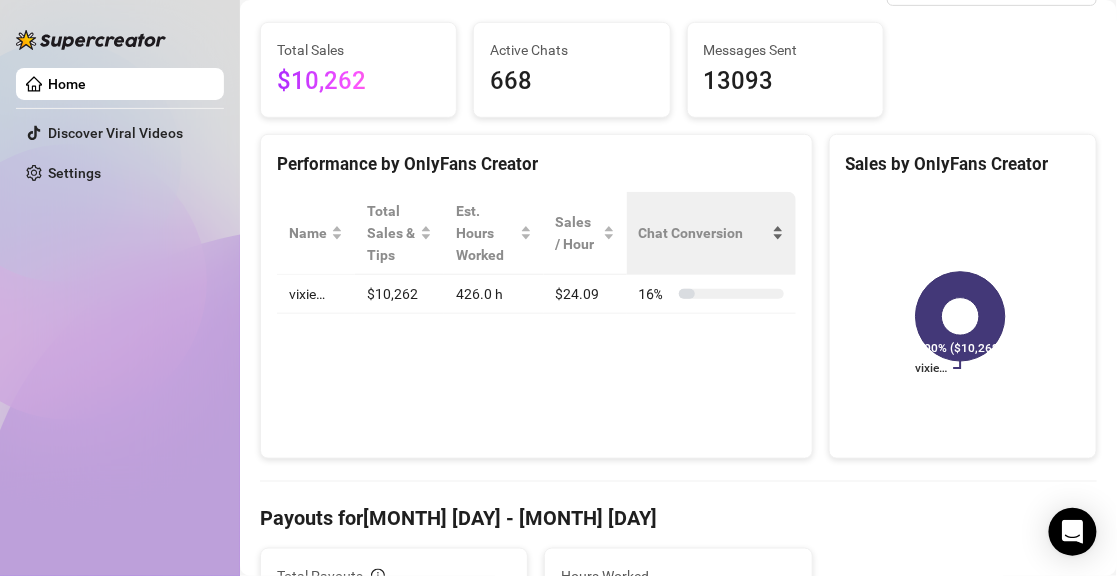 scroll, scrollTop: 0, scrollLeft: 0, axis: both 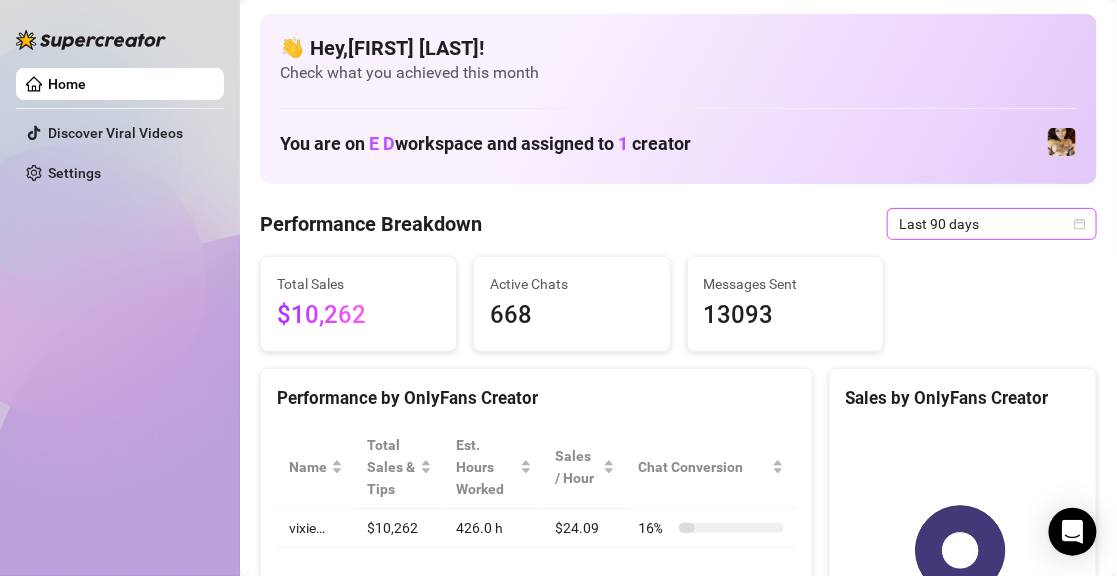 click on "Last 90 days" at bounding box center (992, 224) 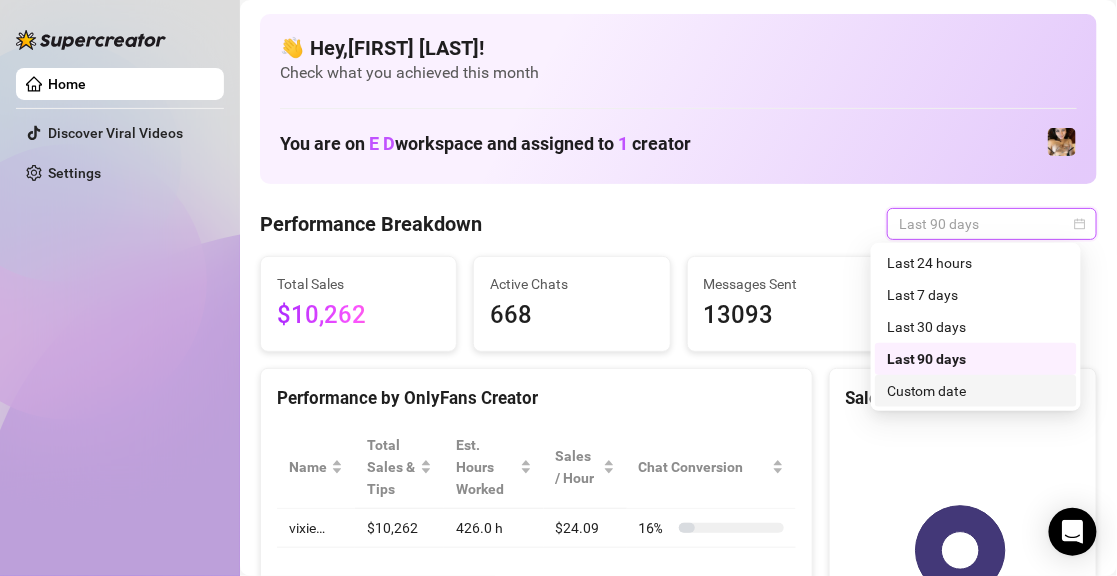 click on "Custom date" at bounding box center (976, 391) 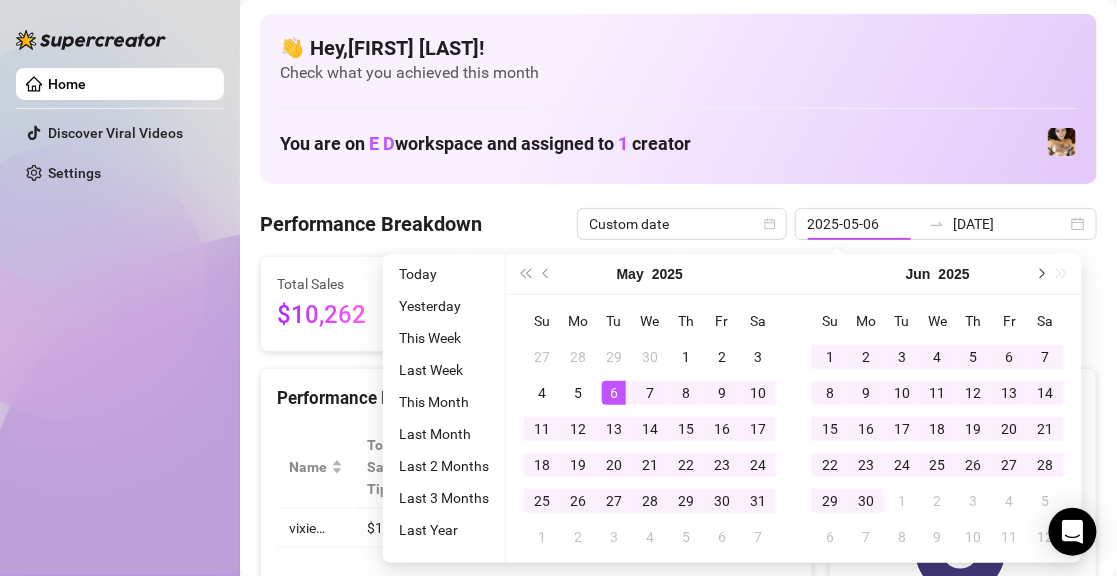 click at bounding box center (1040, 274) 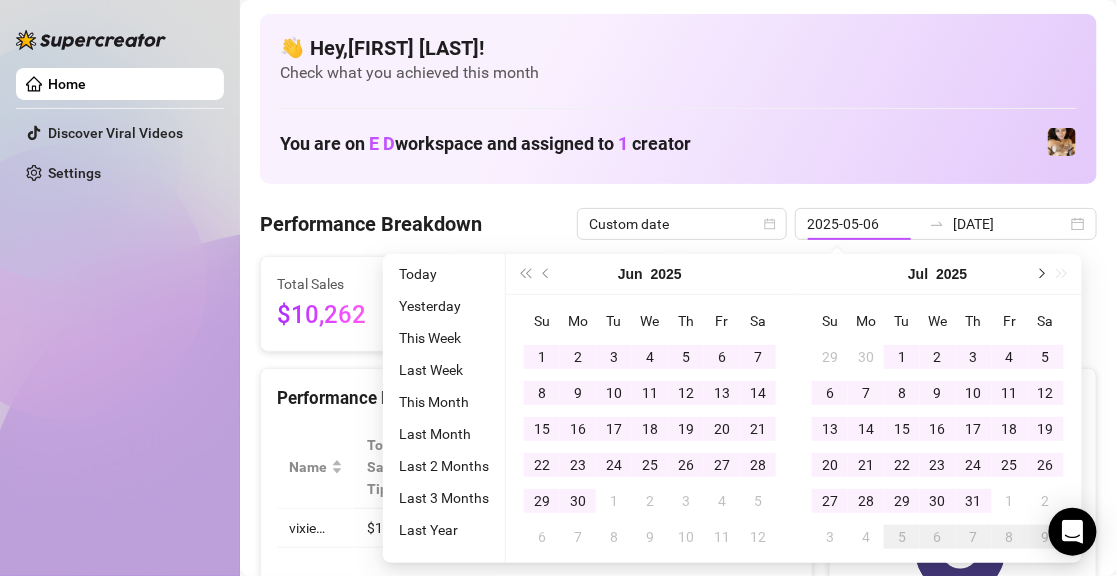 click at bounding box center (1040, 274) 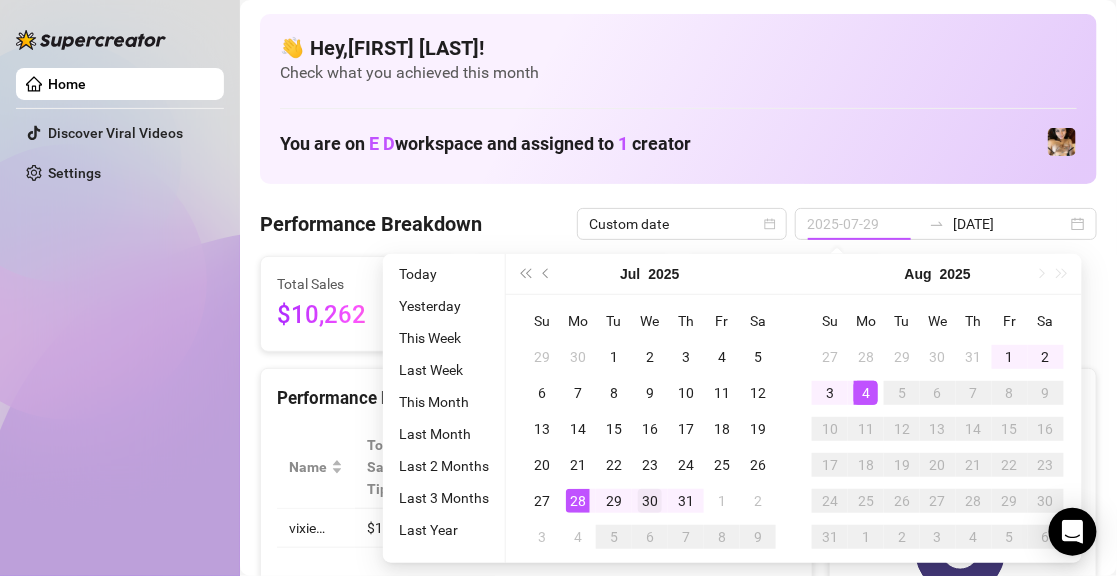 type on "[DATE]" 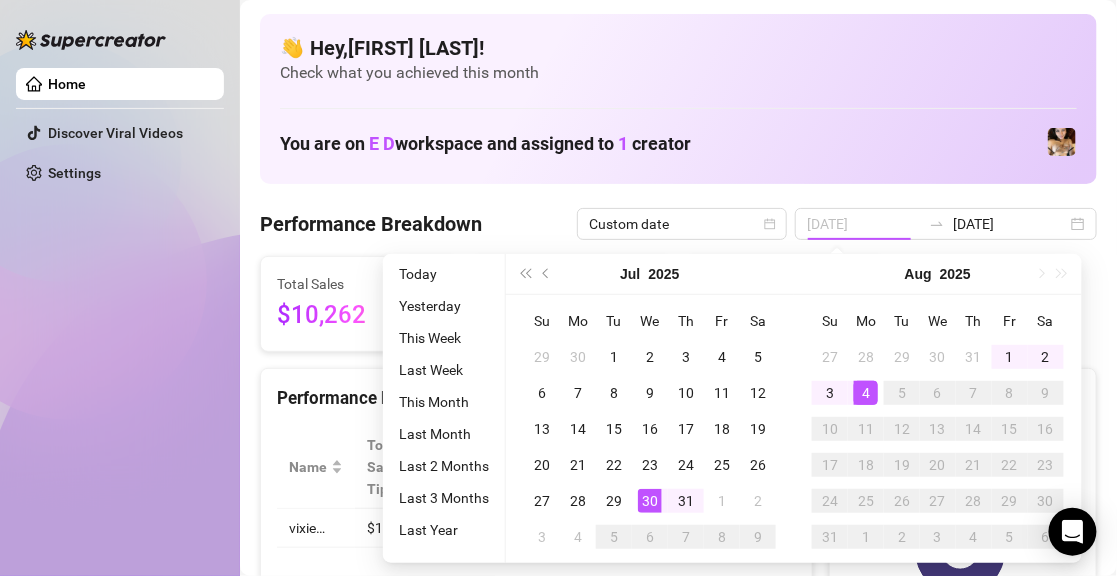 click on "30" at bounding box center (650, 501) 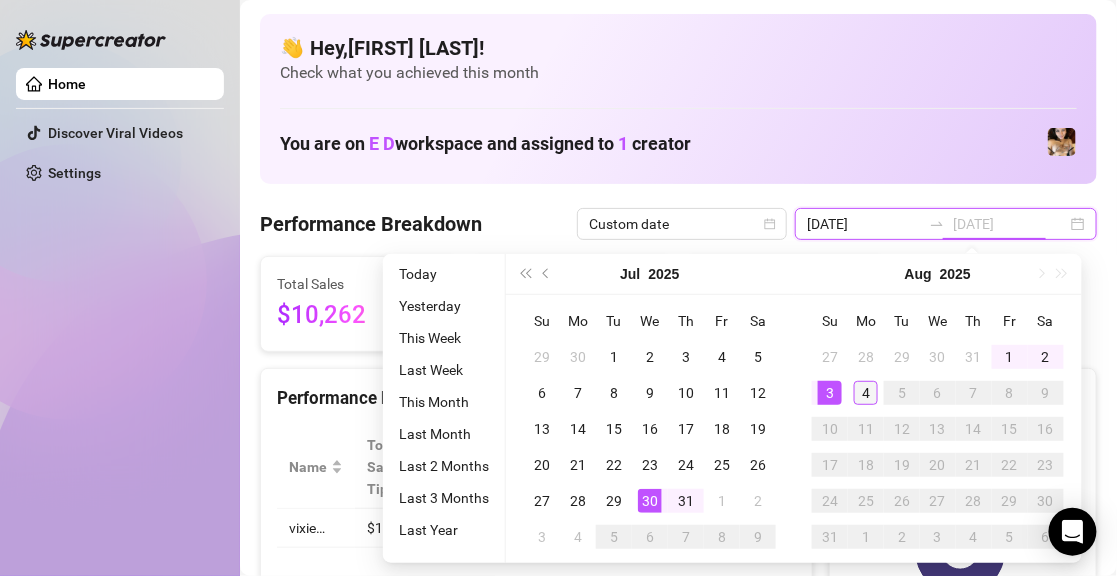 type on "[DATE]" 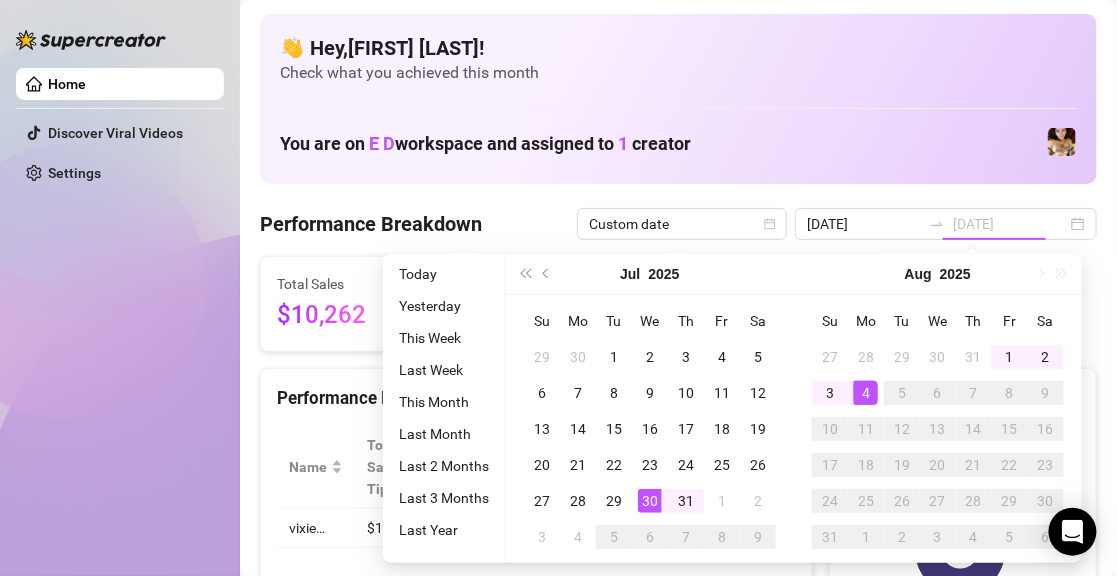 click on "4" at bounding box center [866, 393] 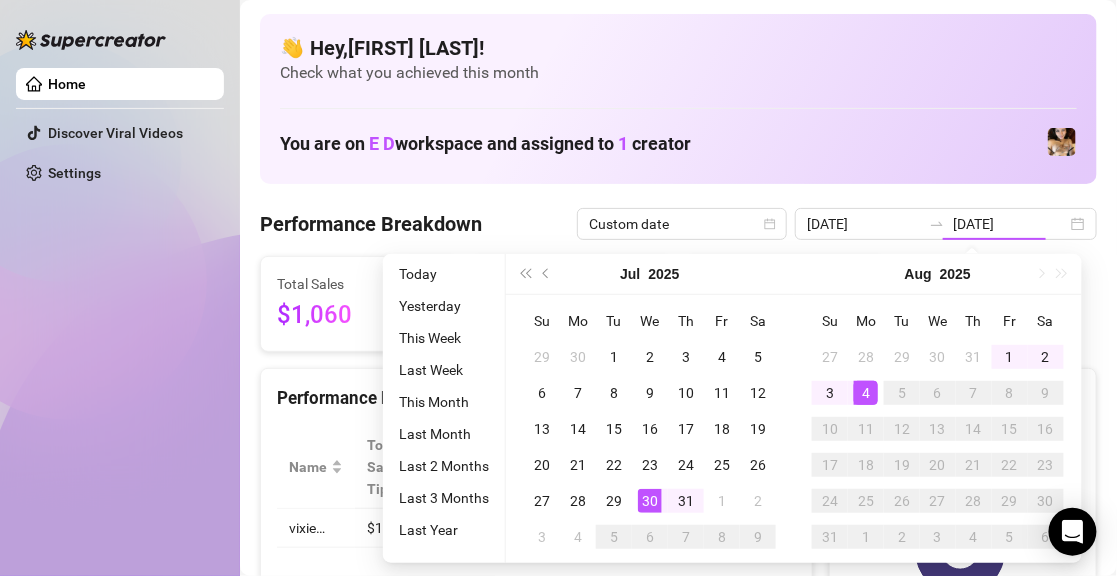 type on "[DATE]" 